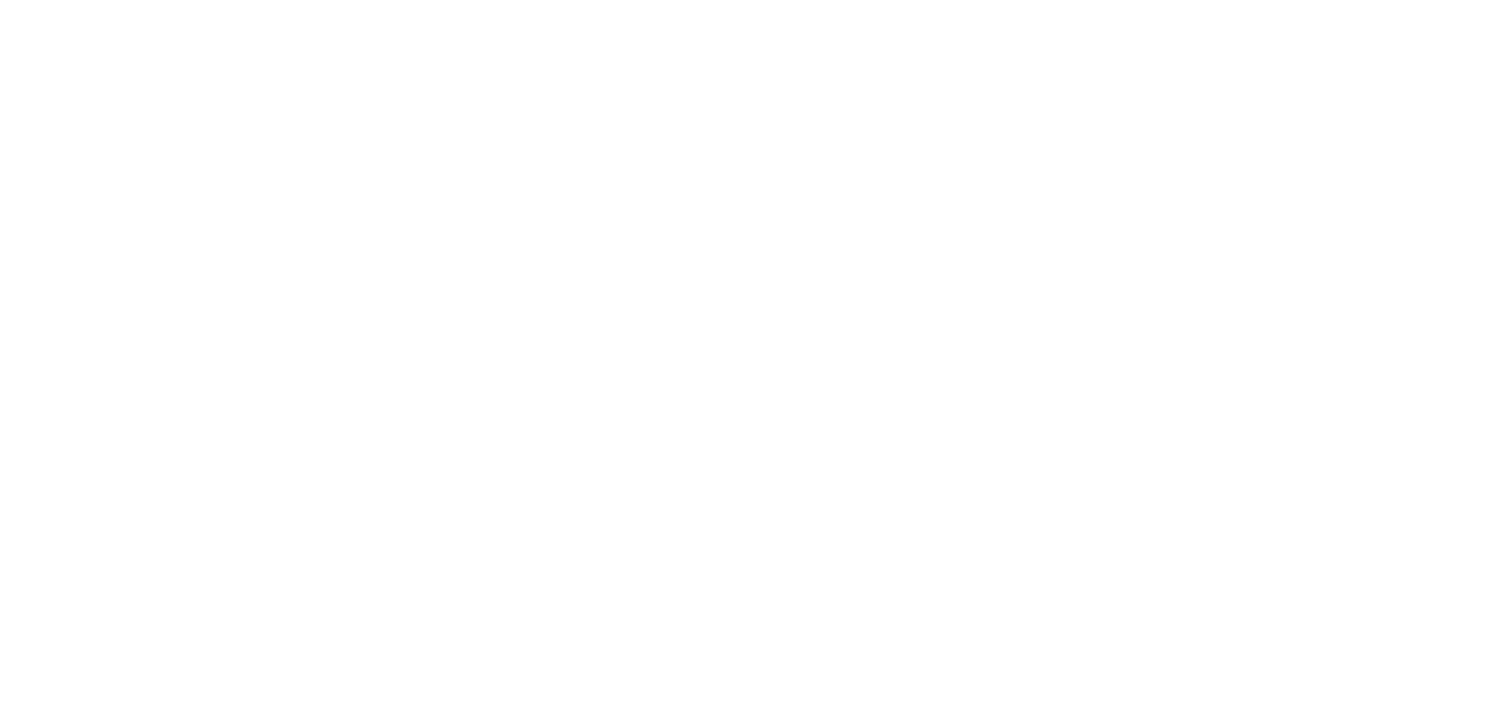 scroll, scrollTop: 0, scrollLeft: 0, axis: both 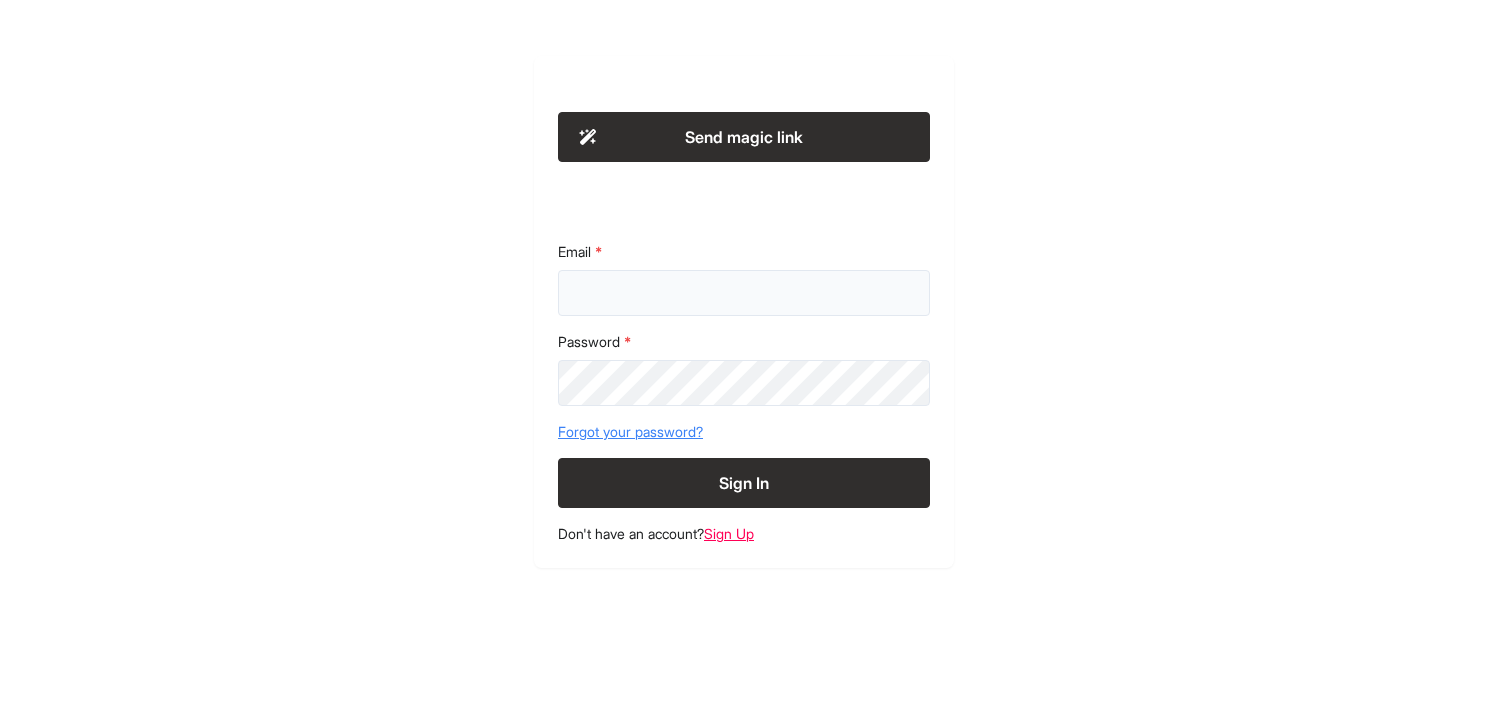 click on "Email" at bounding box center (744, 293) 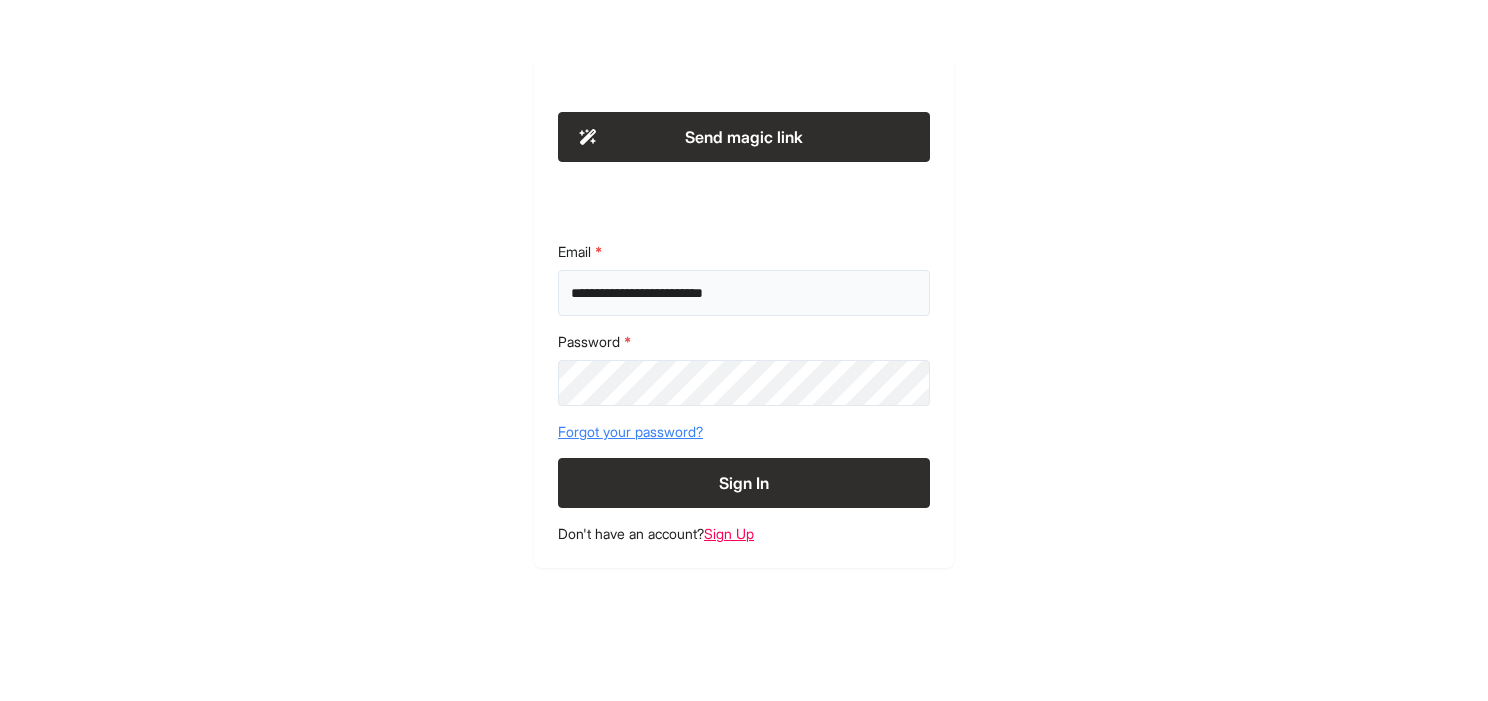 type on "**********" 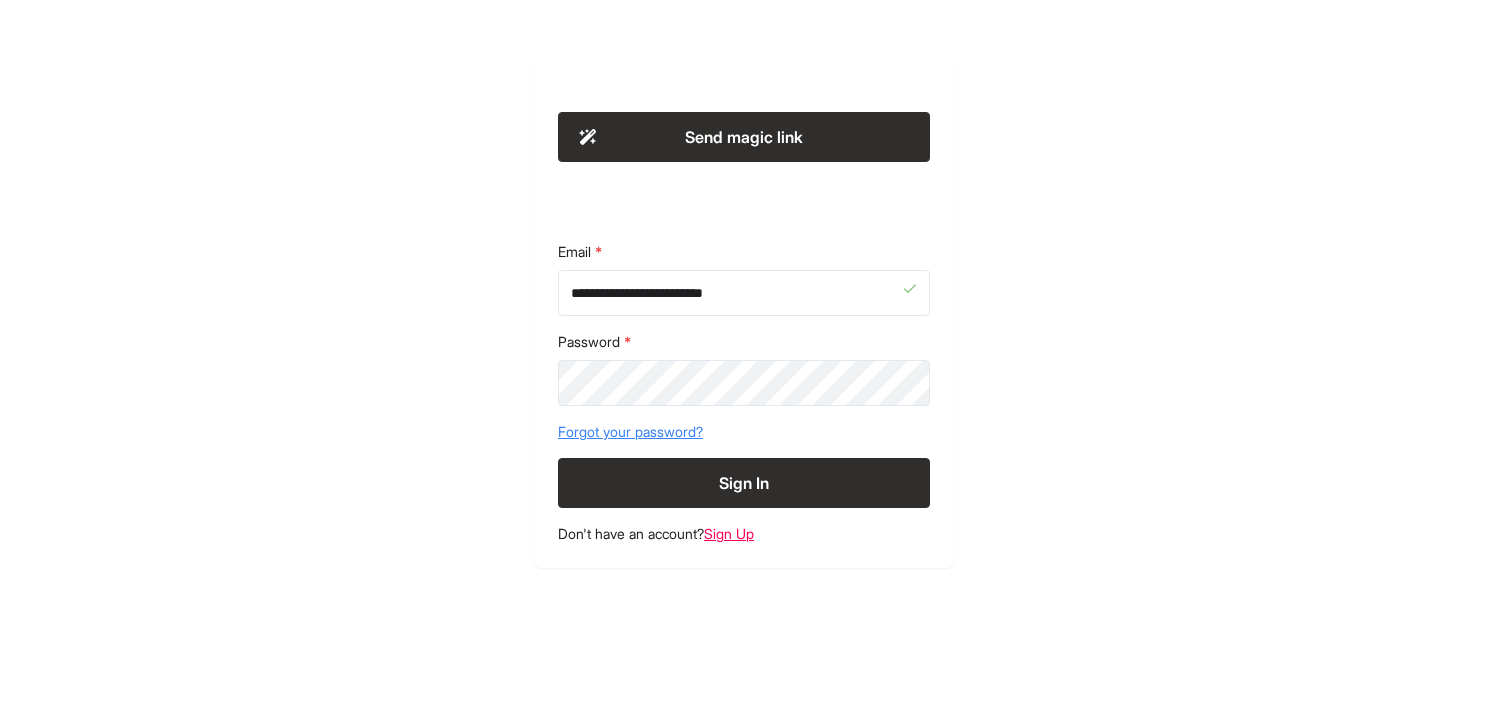 click on "Sign In" at bounding box center (744, 483) 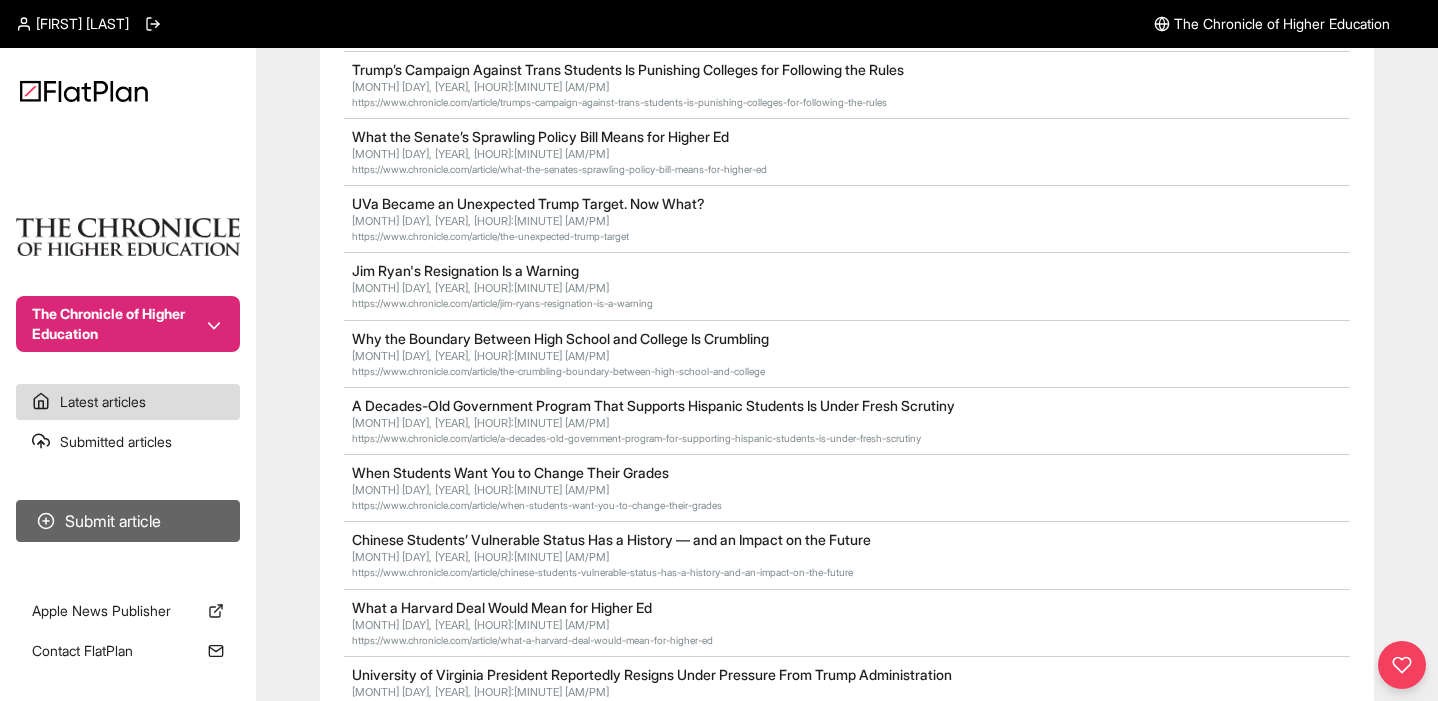 scroll, scrollTop: 682, scrollLeft: 0, axis: vertical 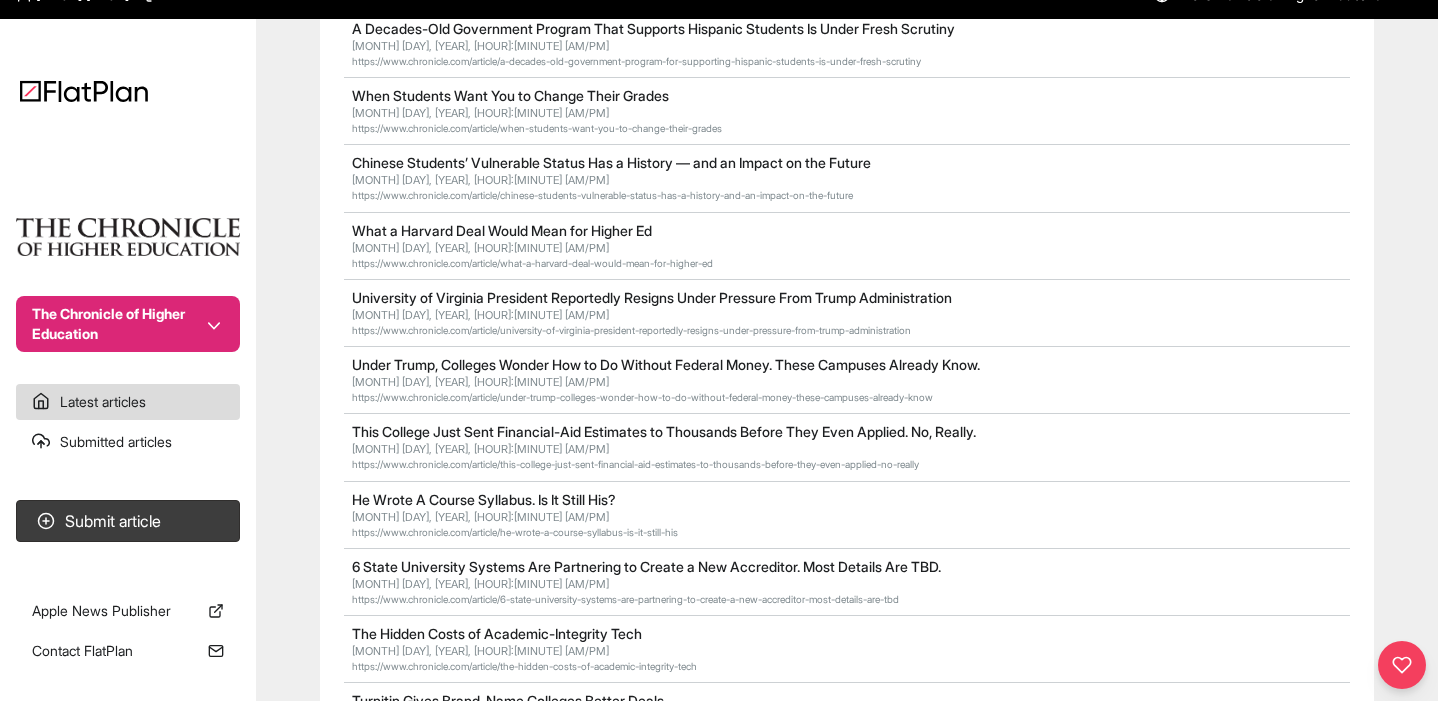 click on "Submitted articles" at bounding box center [128, 442] 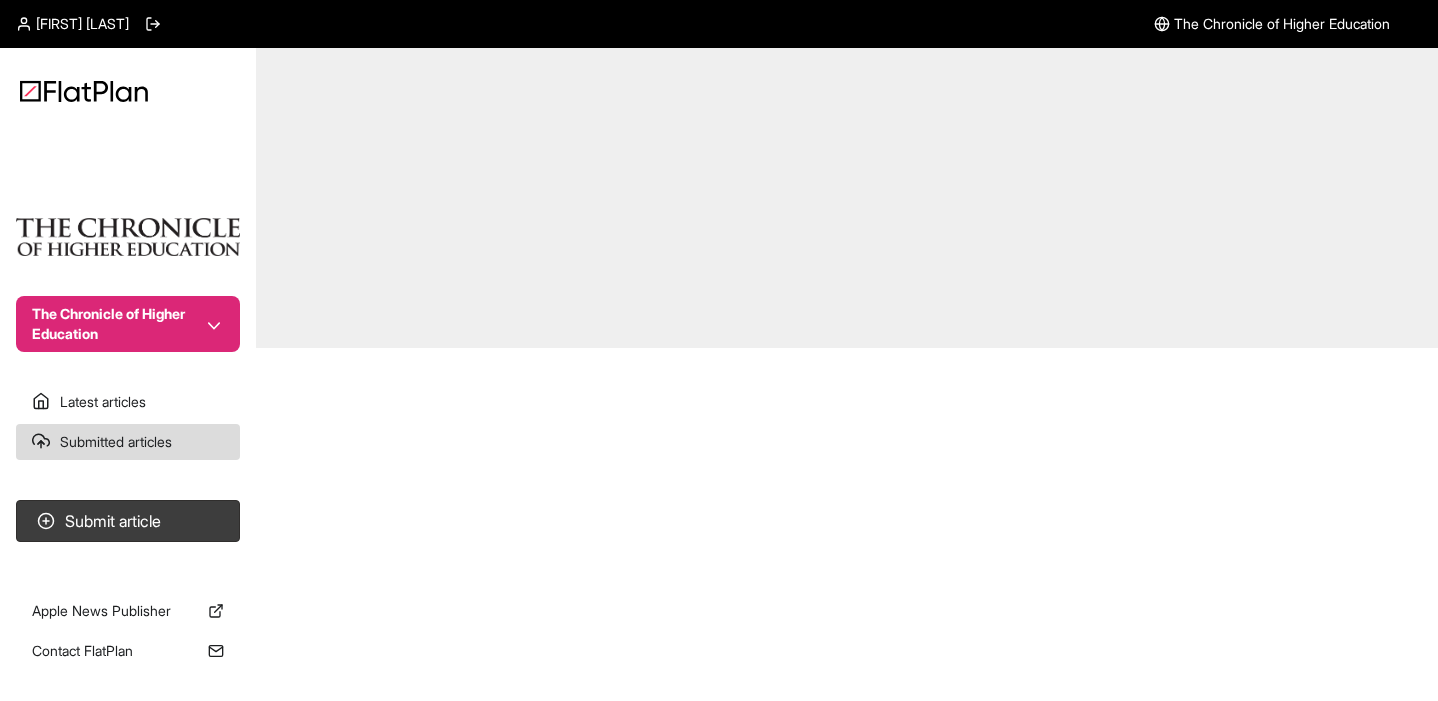 scroll, scrollTop: 0, scrollLeft: 0, axis: both 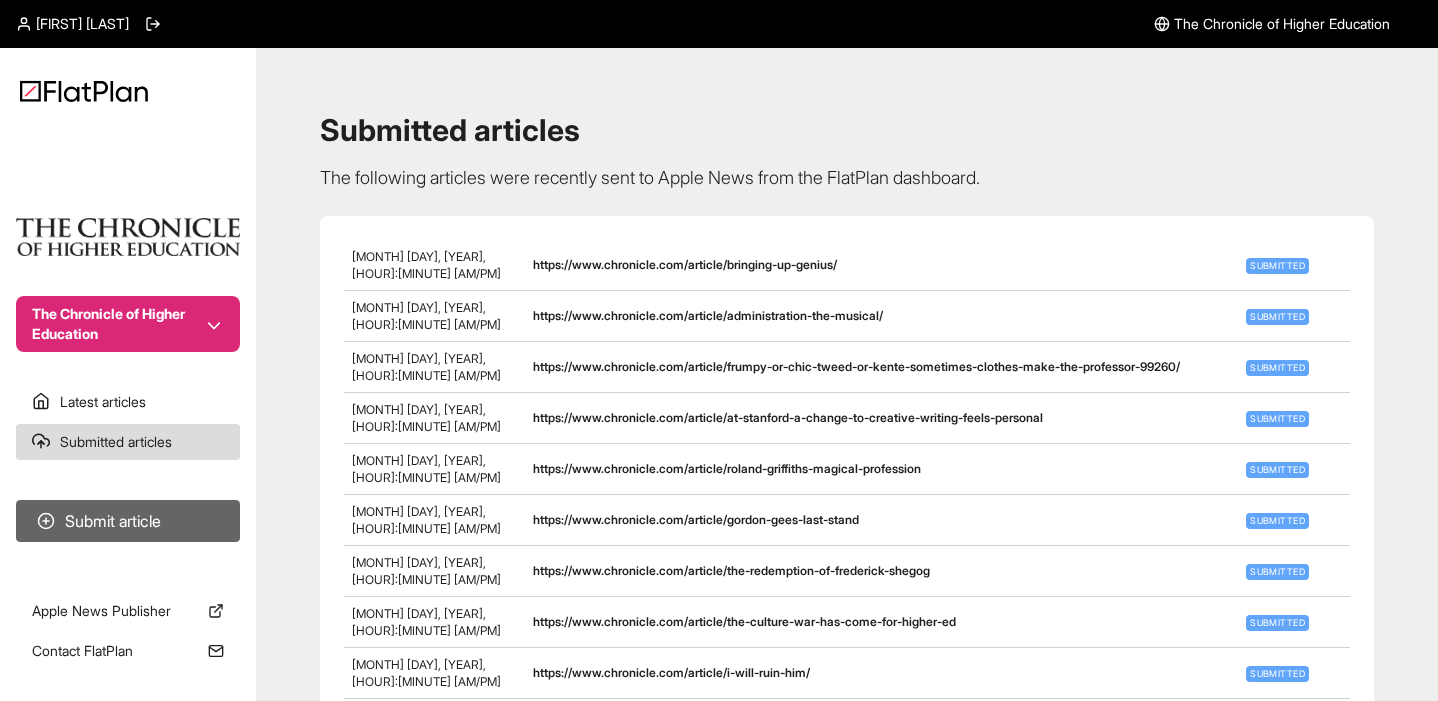 click on "Submit article" at bounding box center (128, 521) 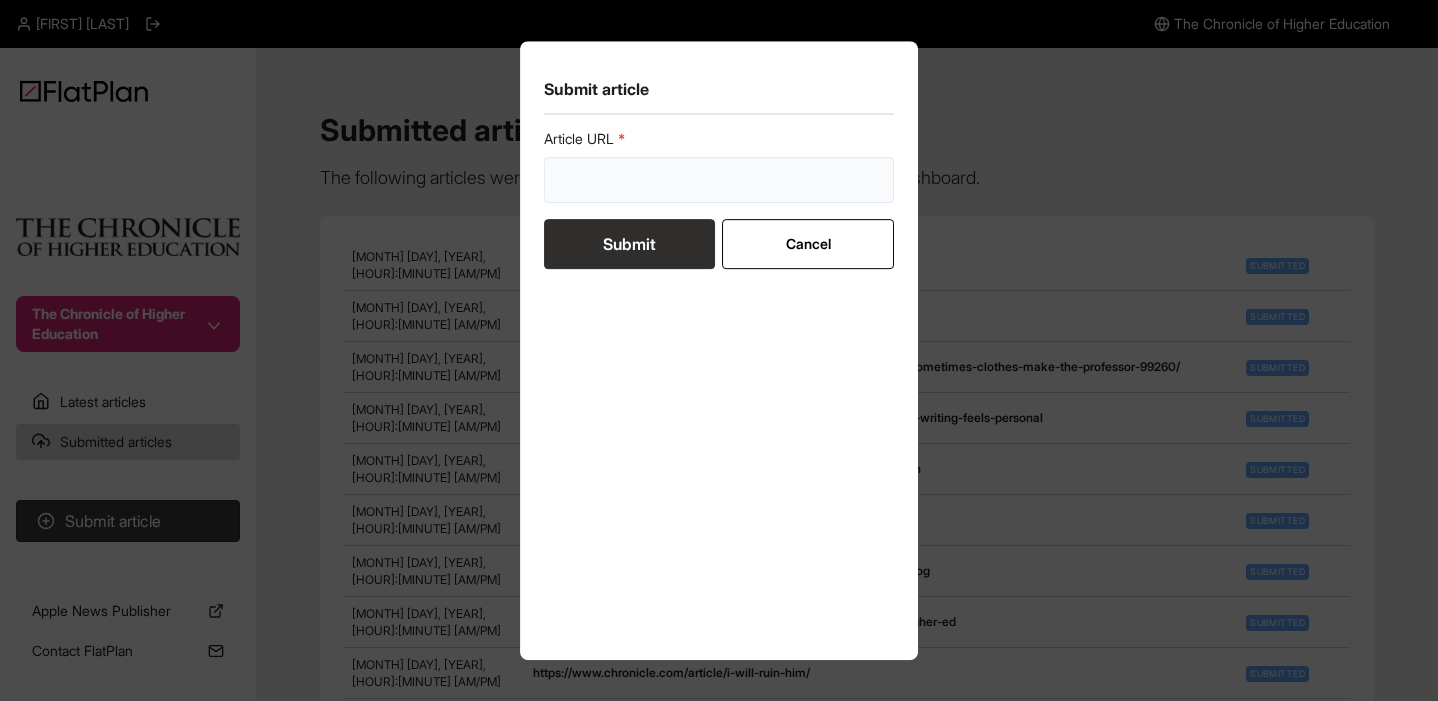 click at bounding box center (719, 180) 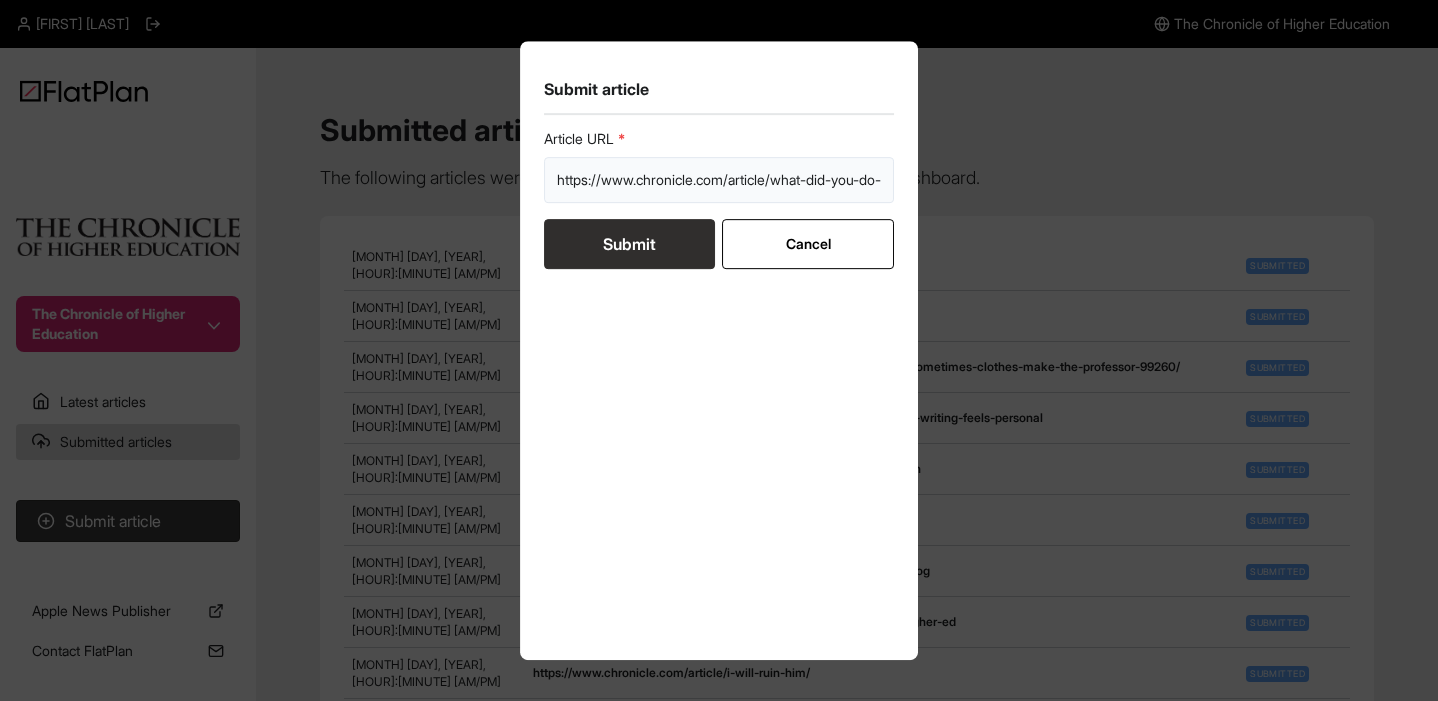 scroll, scrollTop: 0, scrollLeft: 74, axis: horizontal 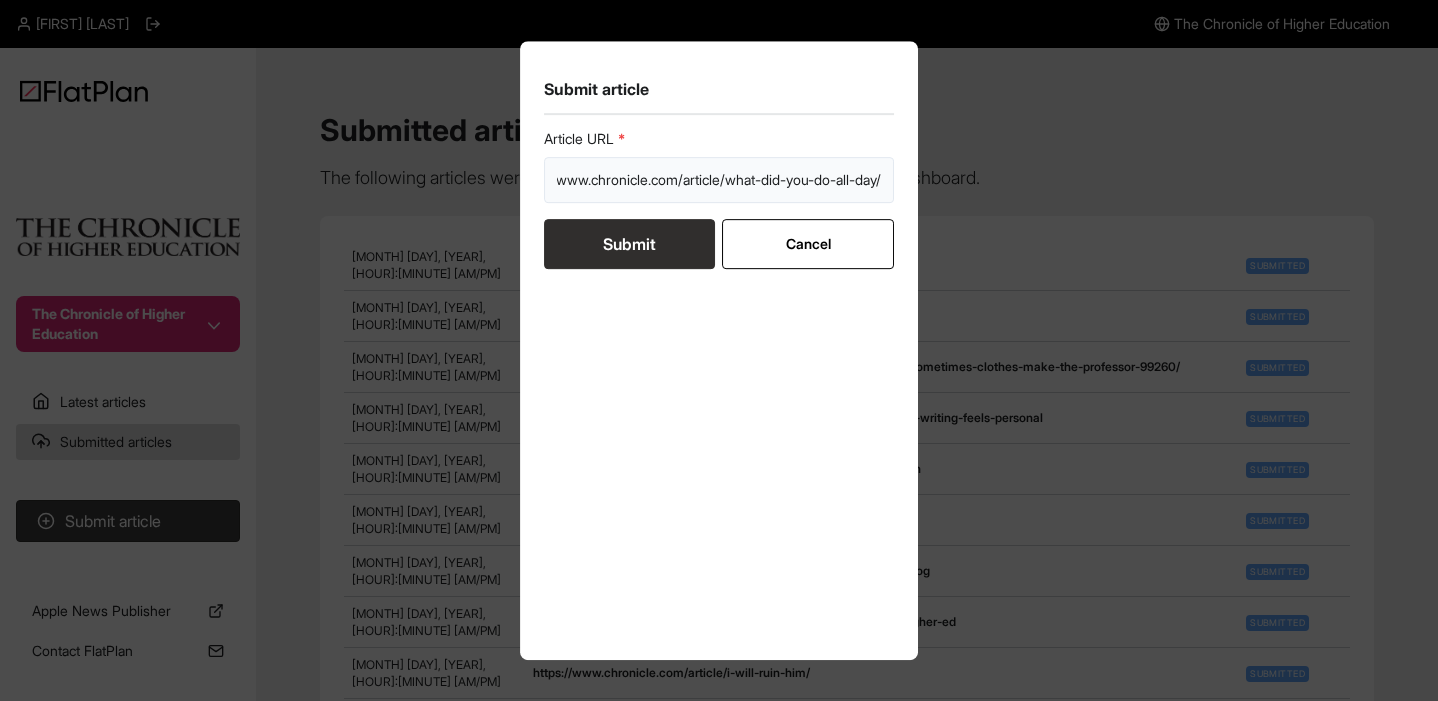 type on "https://www.chronicle.com/article/what-did-you-do-all-day/" 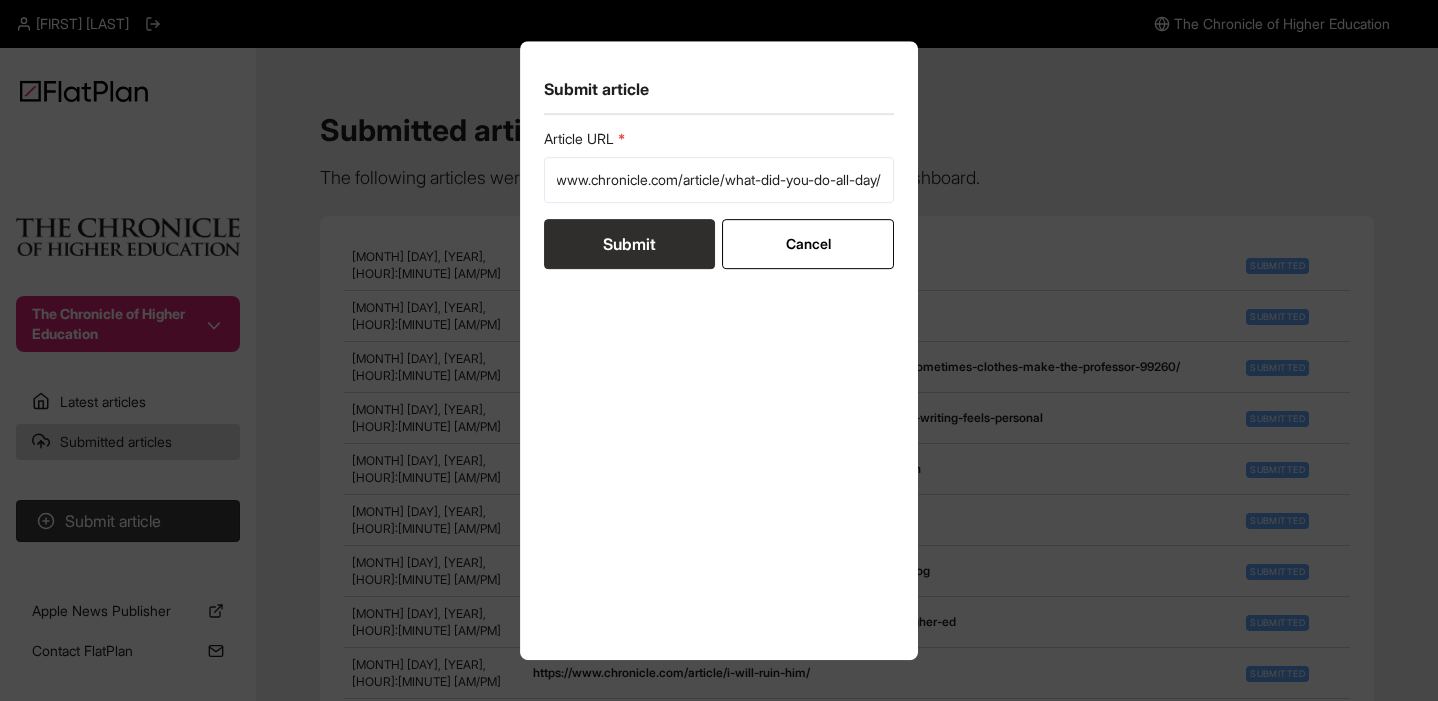 click on "Submit" at bounding box center (629, 244) 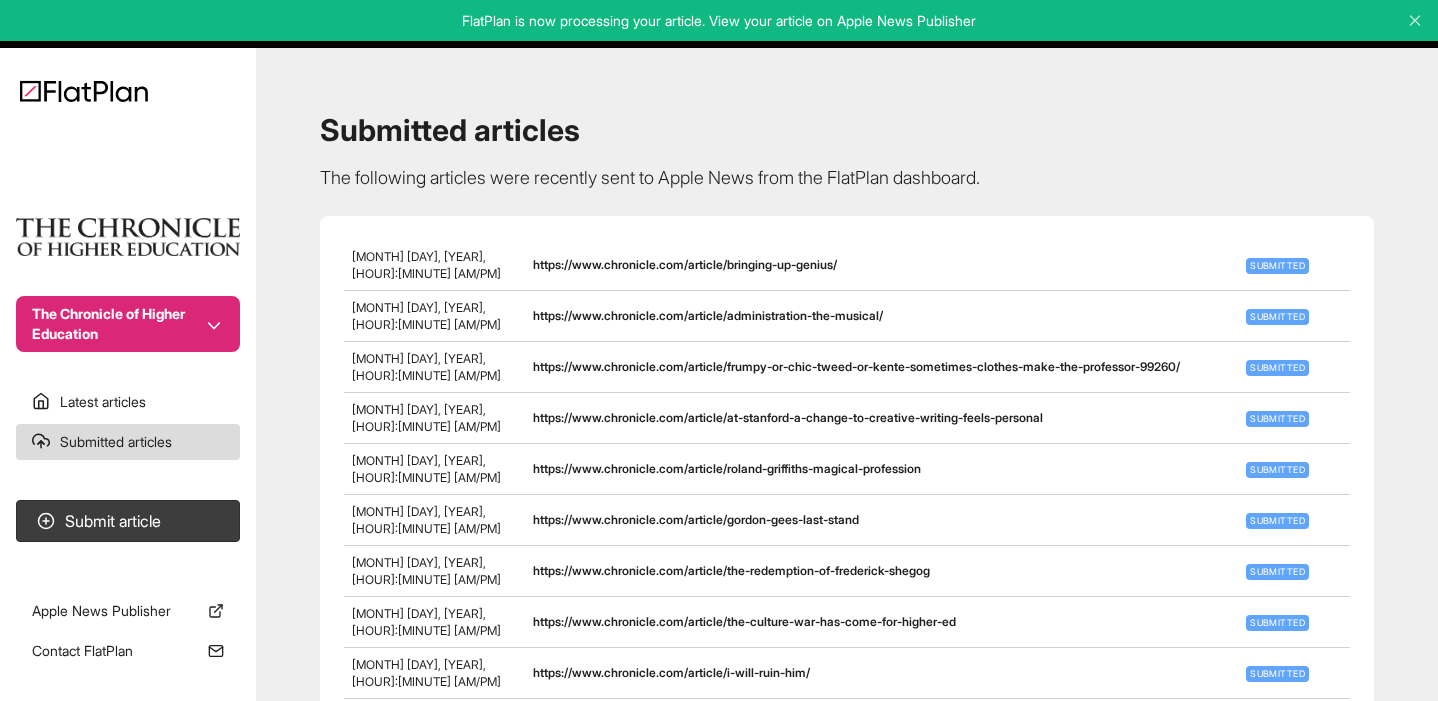 click on "Latest articles" at bounding box center [128, 402] 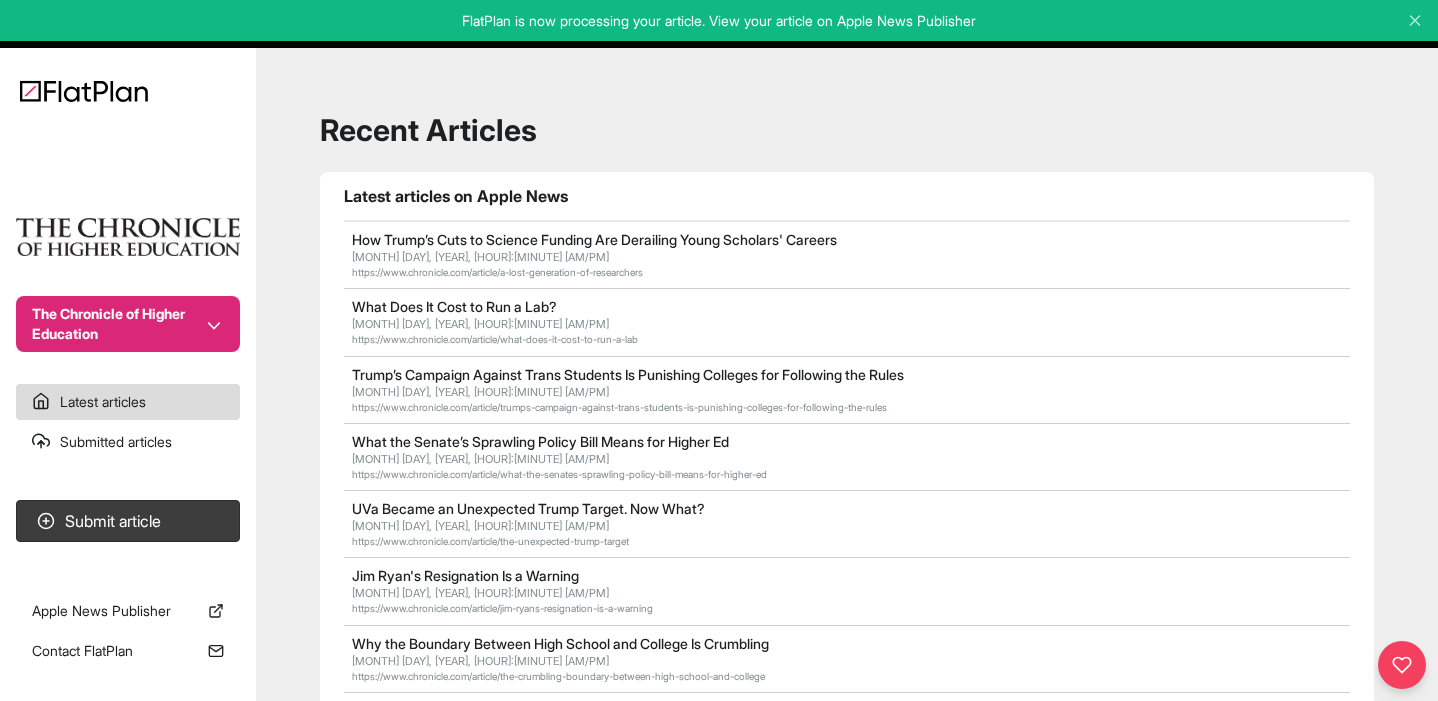 click on "Submitted articles" at bounding box center (128, 442) 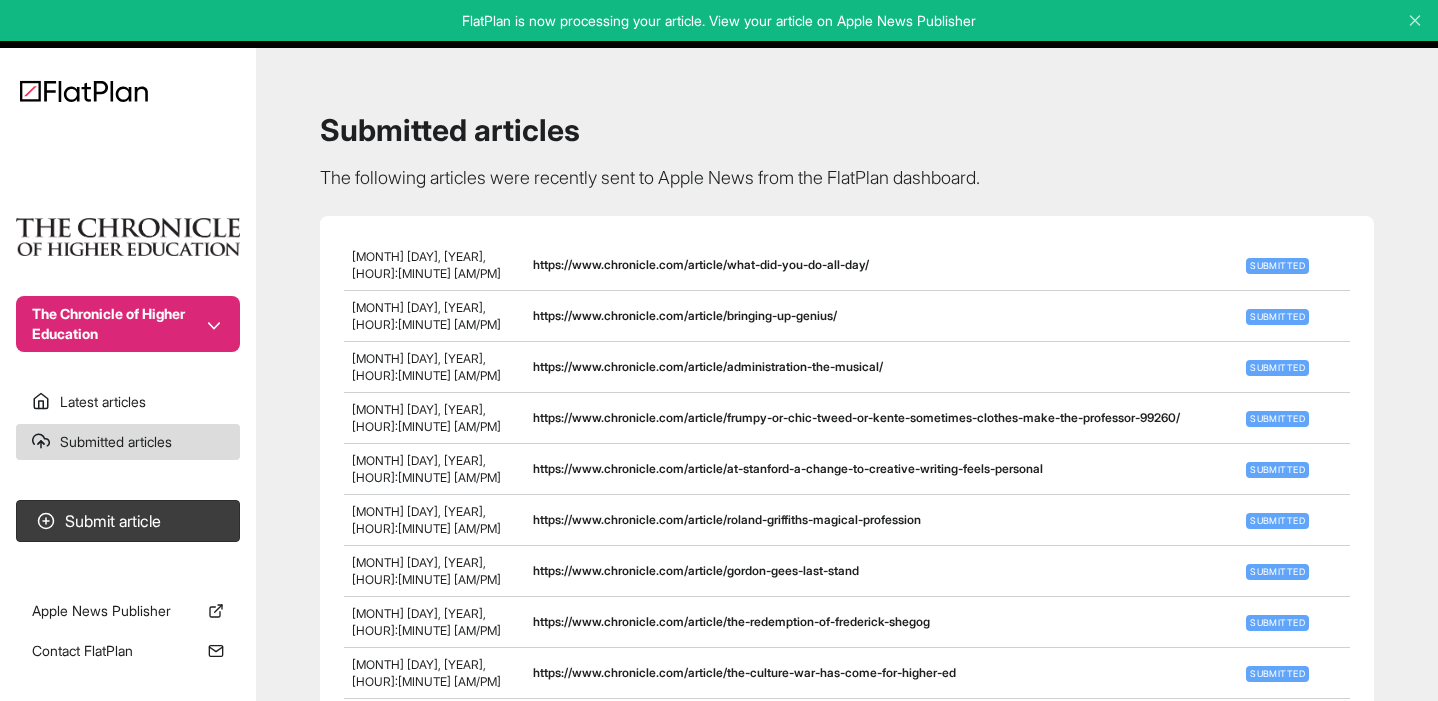 click on "Latest articles" at bounding box center [128, 402] 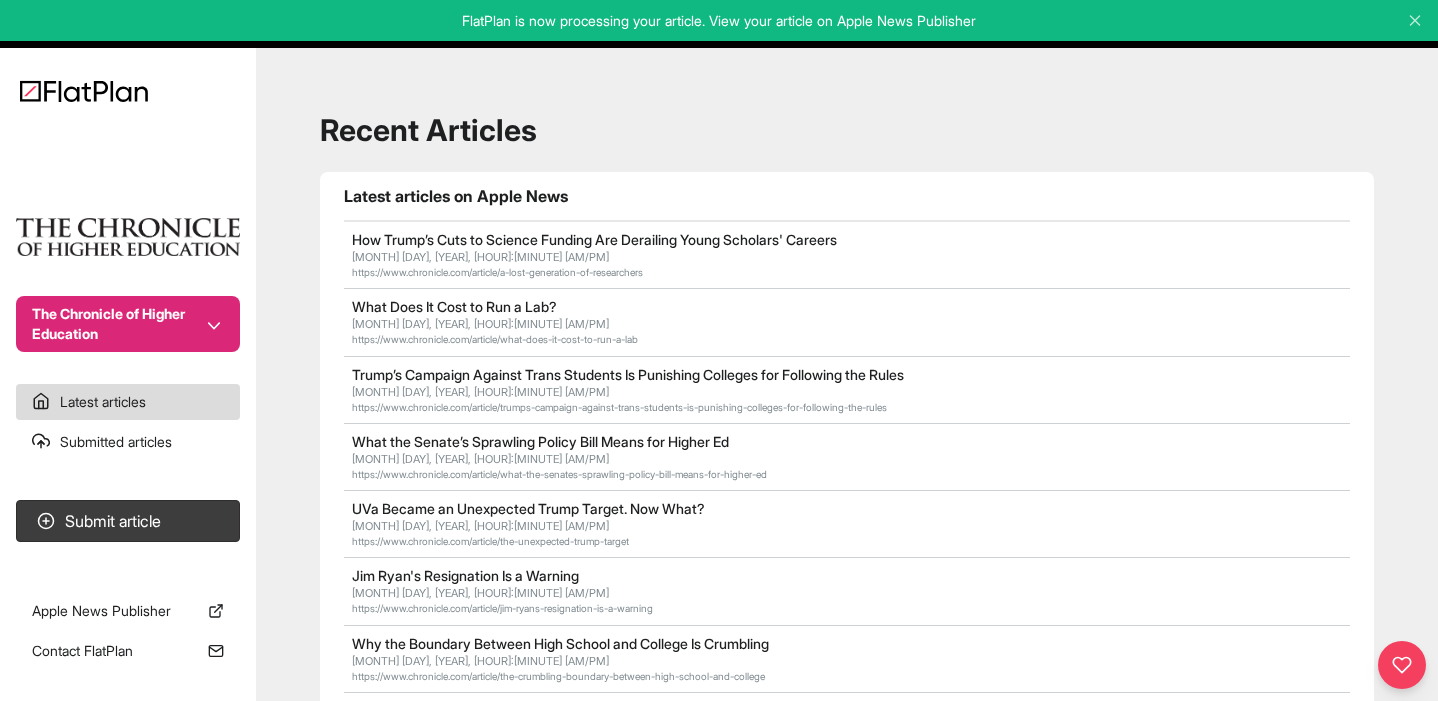 click on "How Trump’s Cuts to Science Funding Are Derailing Young Scholars' Careers Jul 3, 2025, 2:35 PM https://www.chronicle.com/article/a-lost-generation-of-researchers" at bounding box center (847, 255) 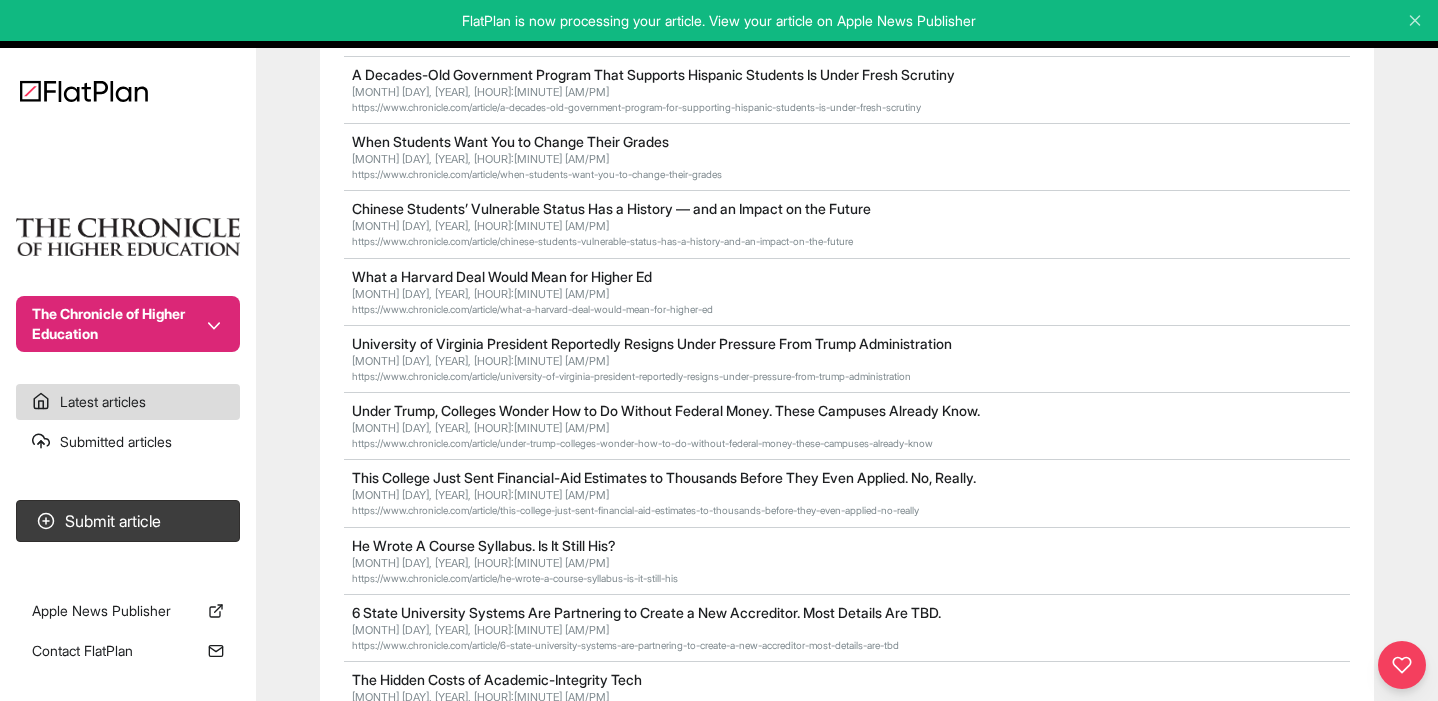 scroll, scrollTop: 980, scrollLeft: 0, axis: vertical 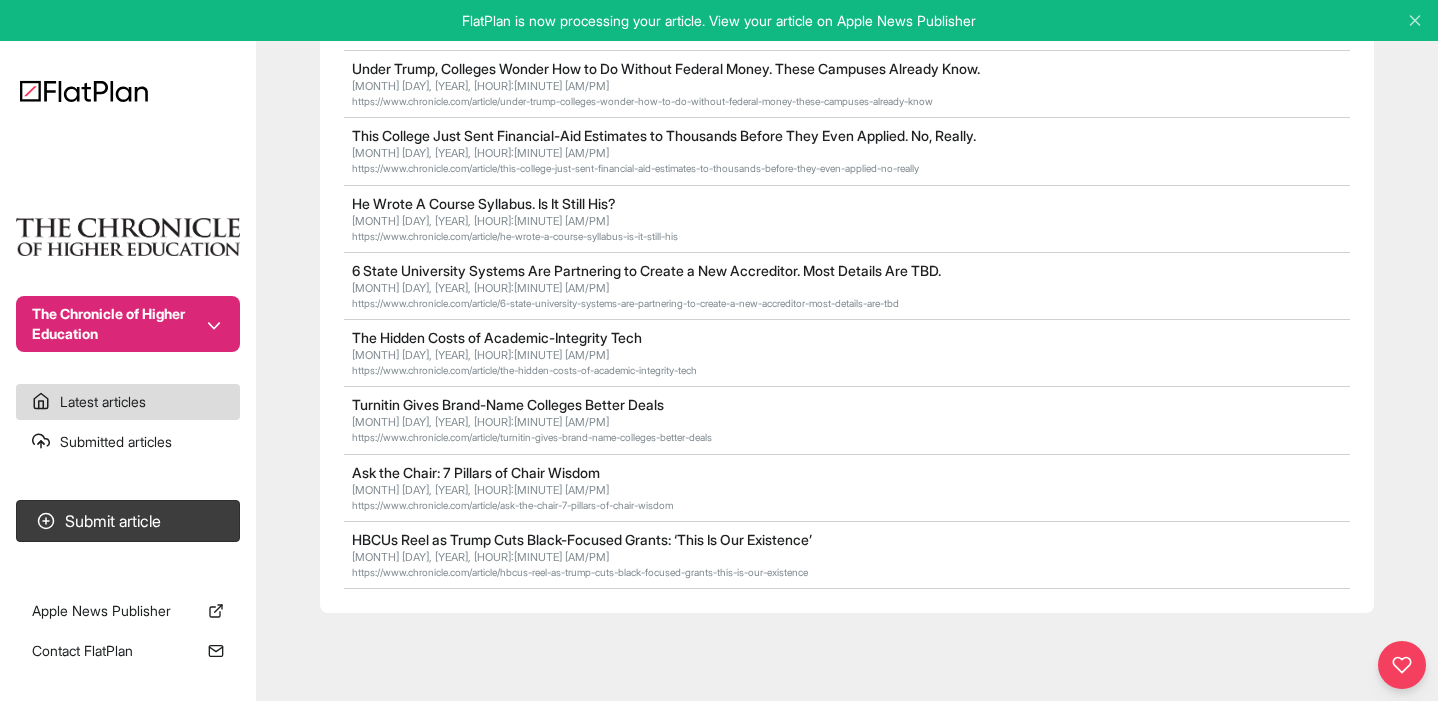 click on "The Chronicle of Higher Education" at bounding box center (128, 324) 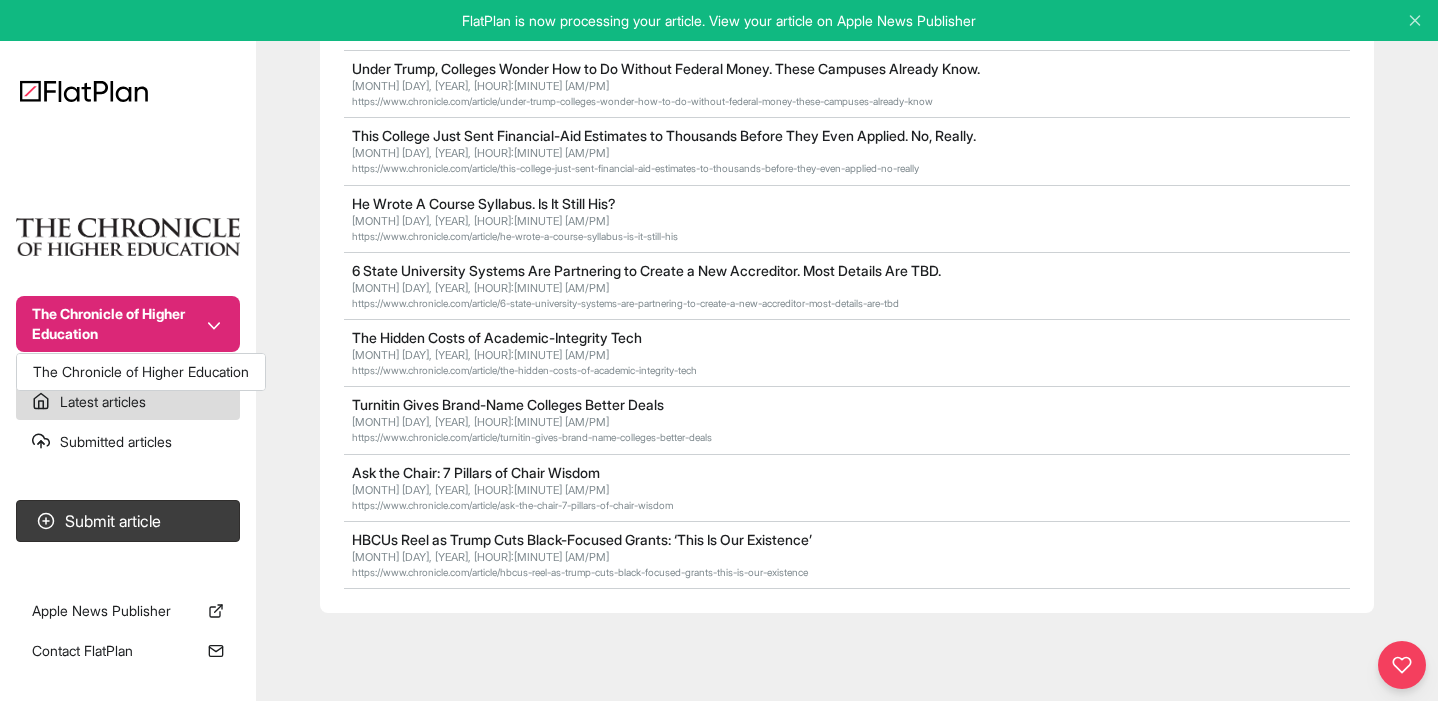 click on "The Chronicle of Higher Education Latest articles Submitted articles Submit article Apple News Publisher Contact FlatPlan Recent Articles Latest articles on Apple News How Trump’s Cuts to Science Funding Are Derailing Young Scholars' Careers Jul 3, 2025, 2:35 PM https://www.chronicle.com/article/a-lost-generation-of-researchers What Does It Cost to Run a Lab? Jul 3, 2025, 2:35 PM https://www.chronicle.com/article/what-does-it-cost-to-run-a-lab Trump’s Campaign Against Trans Students Is Punishing Colleges for Following the Rules Jul 2, 2025, 7:07 PM https://www.chronicle.com/article/trumps-campaign-against-trans-students-is-punishing-colleges-for-following-the-rules What the Senate’s Sprawling Policy Bill Means for Higher Ed Jul 1, 2025, 11:35 PM https://www.chronicle.com/article/what-the-senates-sprawling-policy-bill-means-for-higher-ed UVa Became an Unexpected Trump Target. Now What? Jul 1, 2025, 10:07 PM https://www.chronicle.com/article/the-unexpected-trump-target Jim Ryan's Resignation Is a Warning" at bounding box center (719, -115) 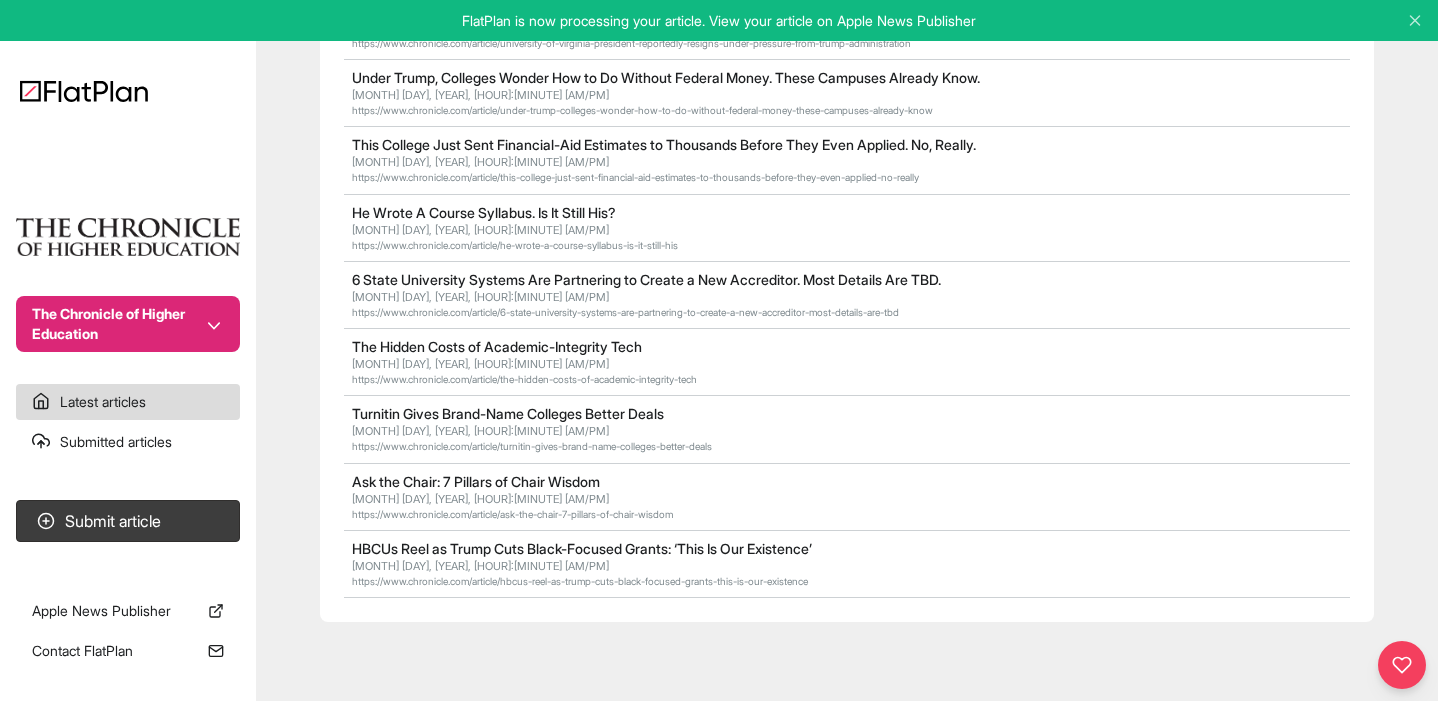 scroll, scrollTop: 980, scrollLeft: 0, axis: vertical 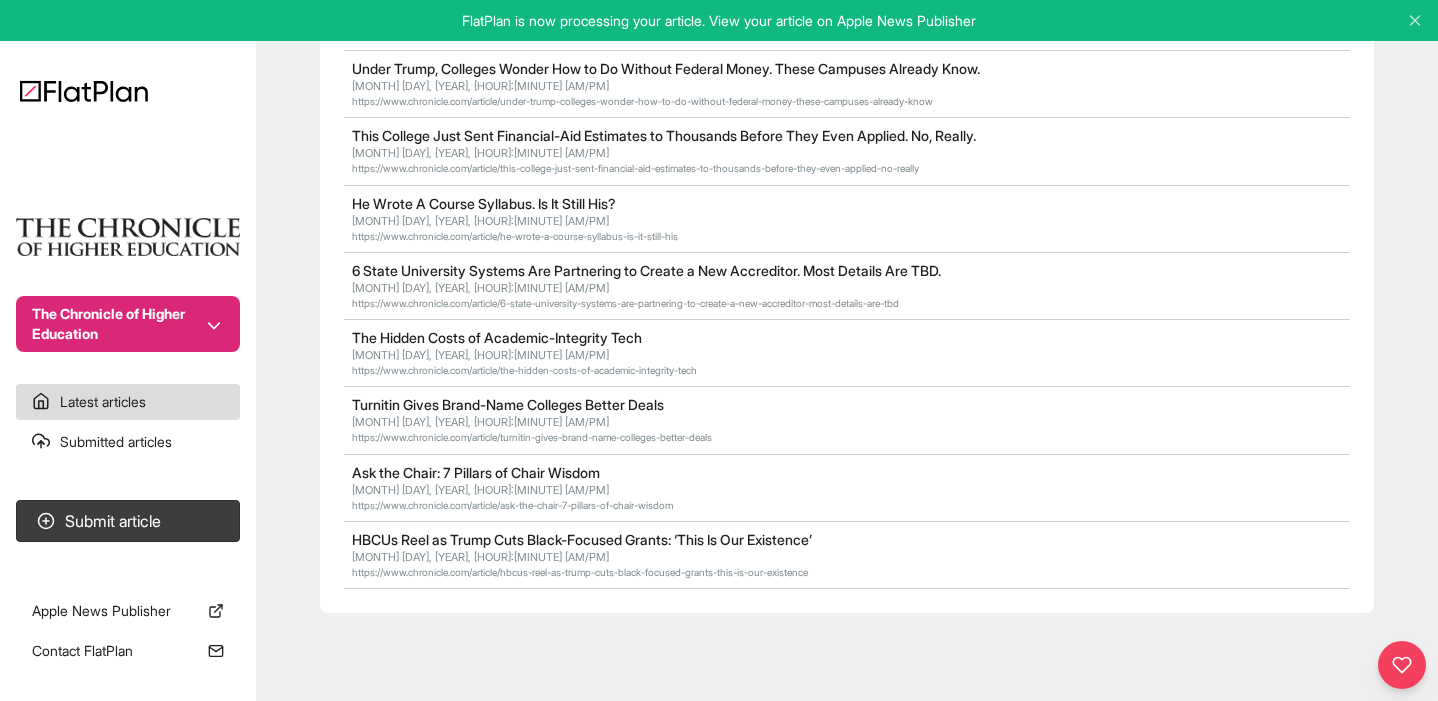 click at bounding box center [218, 608] 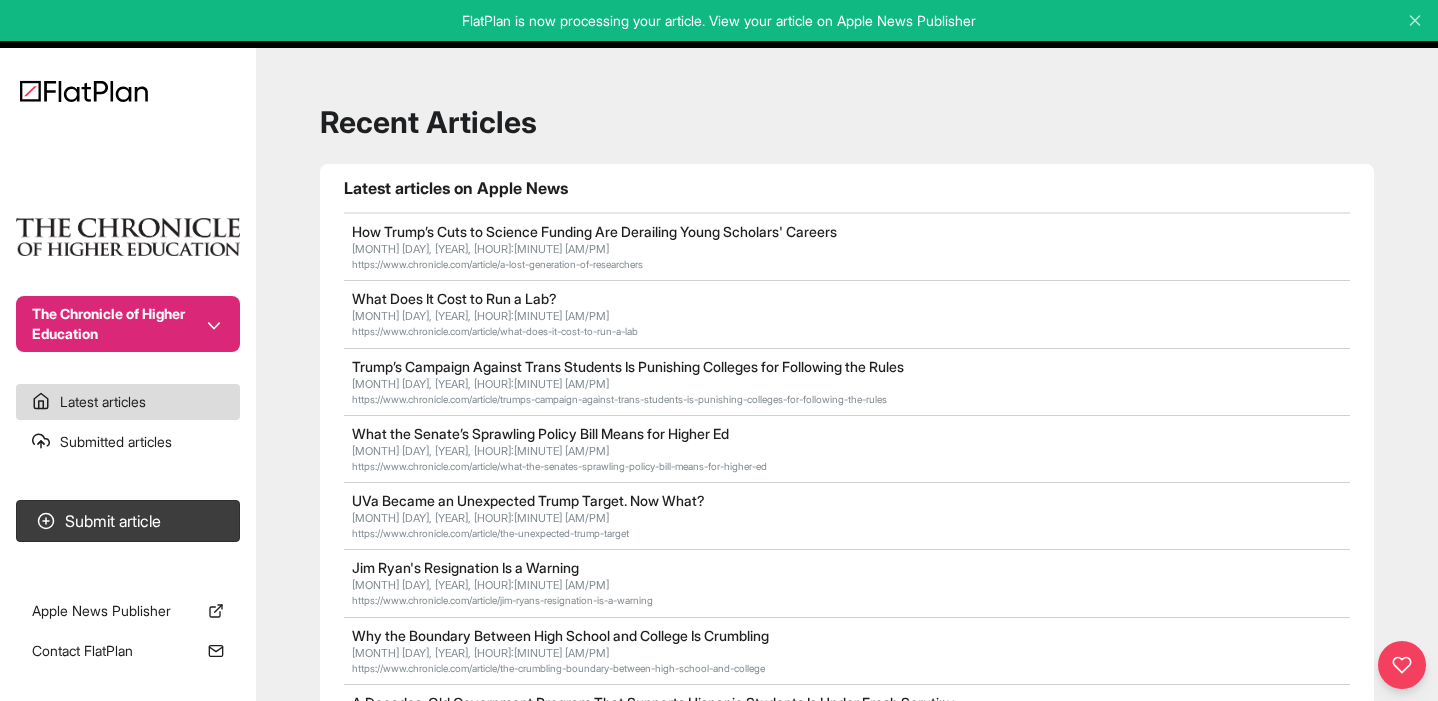scroll, scrollTop: 0, scrollLeft: 0, axis: both 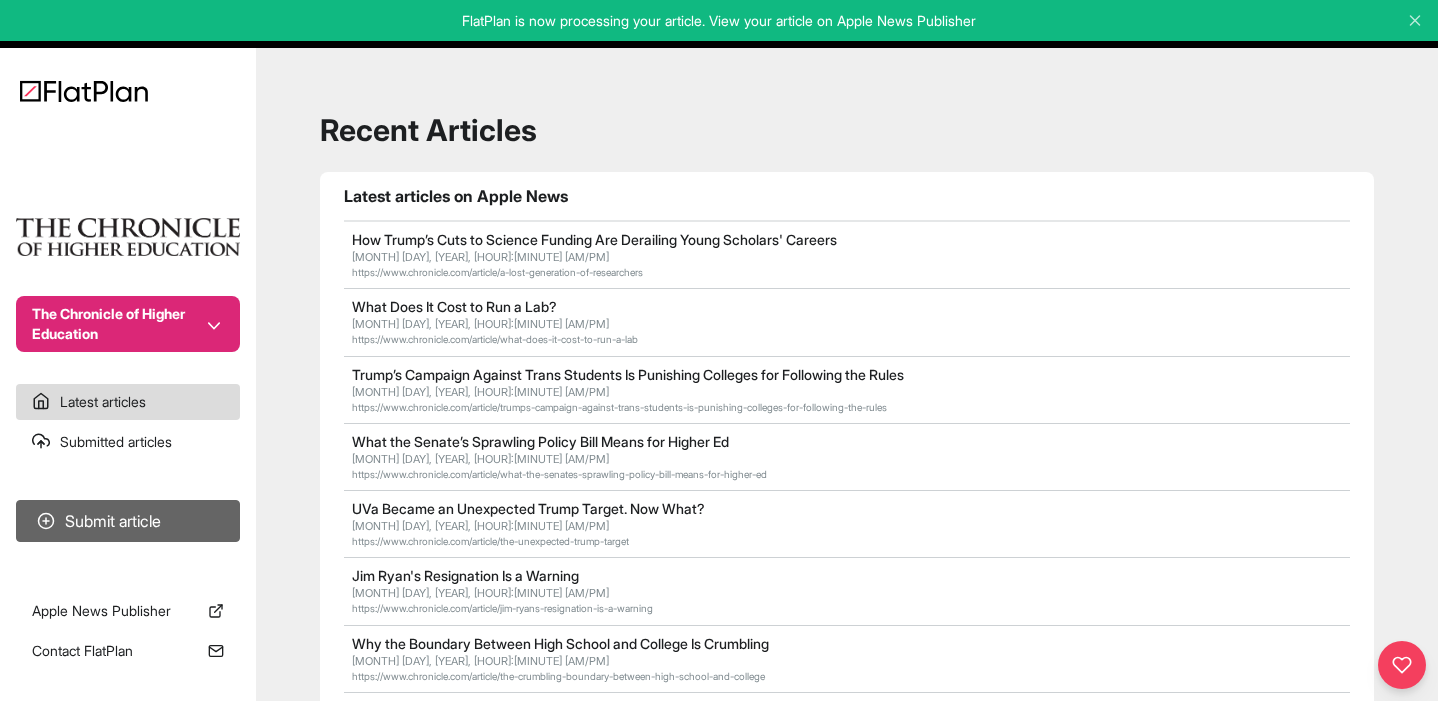 click on "Submit article" at bounding box center (128, 521) 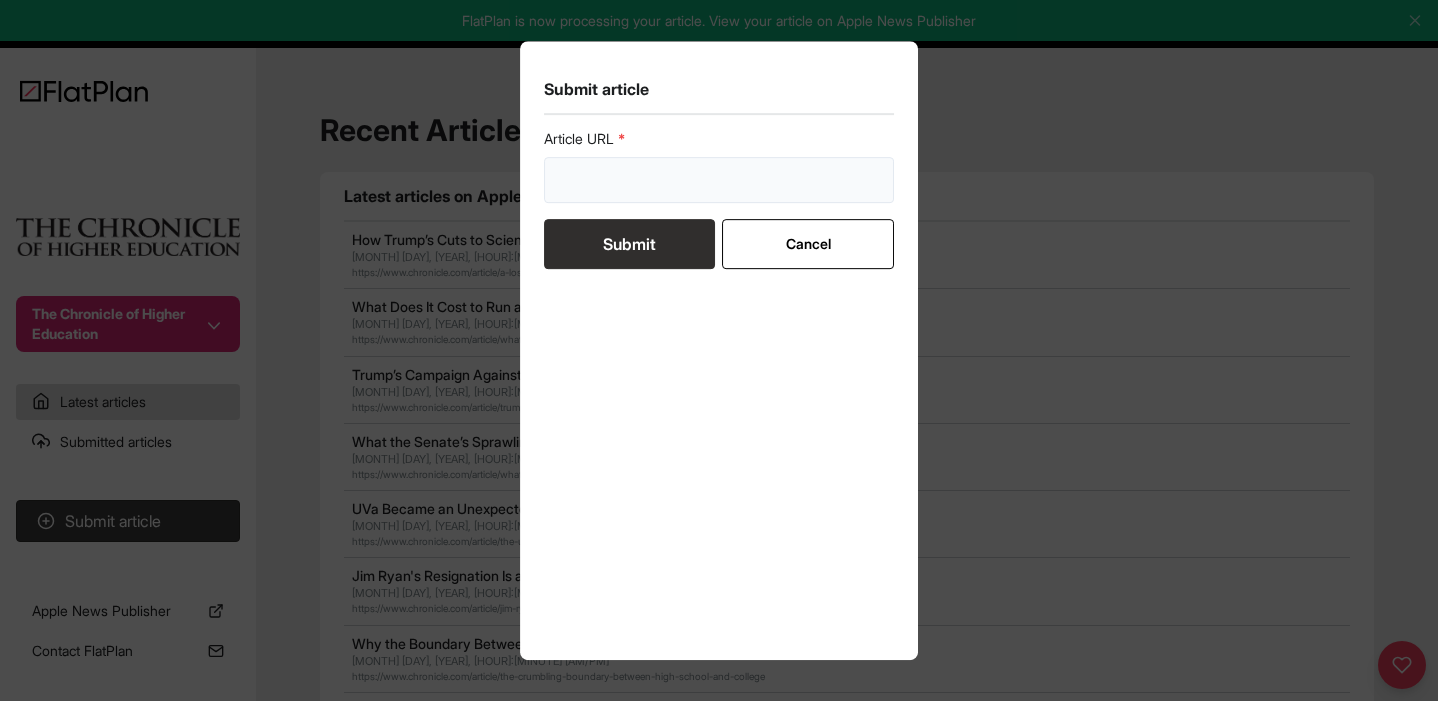 click at bounding box center (719, 180) 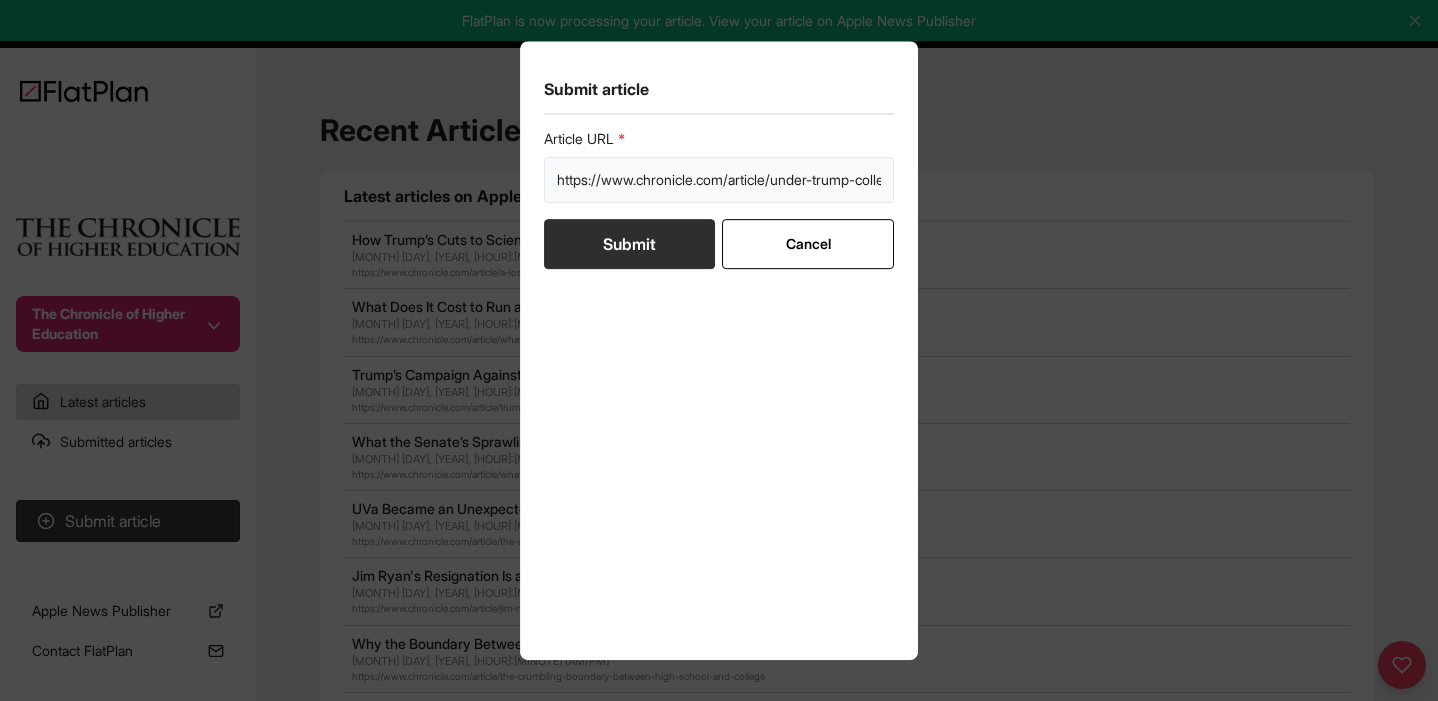 scroll, scrollTop: 0, scrollLeft: 556, axis: horizontal 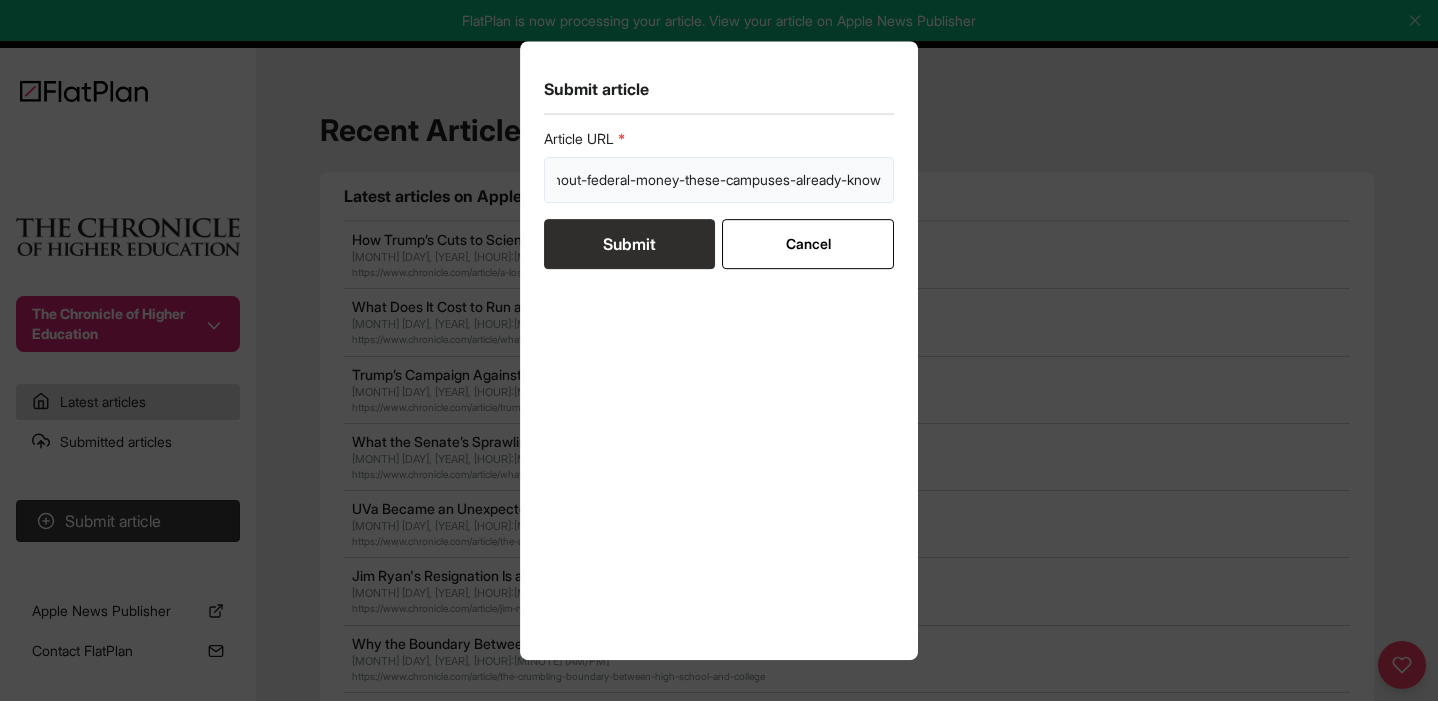 type on "https://www.chronicle.com/article/under-trump-colleges-wonder-how-to-do-without-federal-money-these-campuses-already-know" 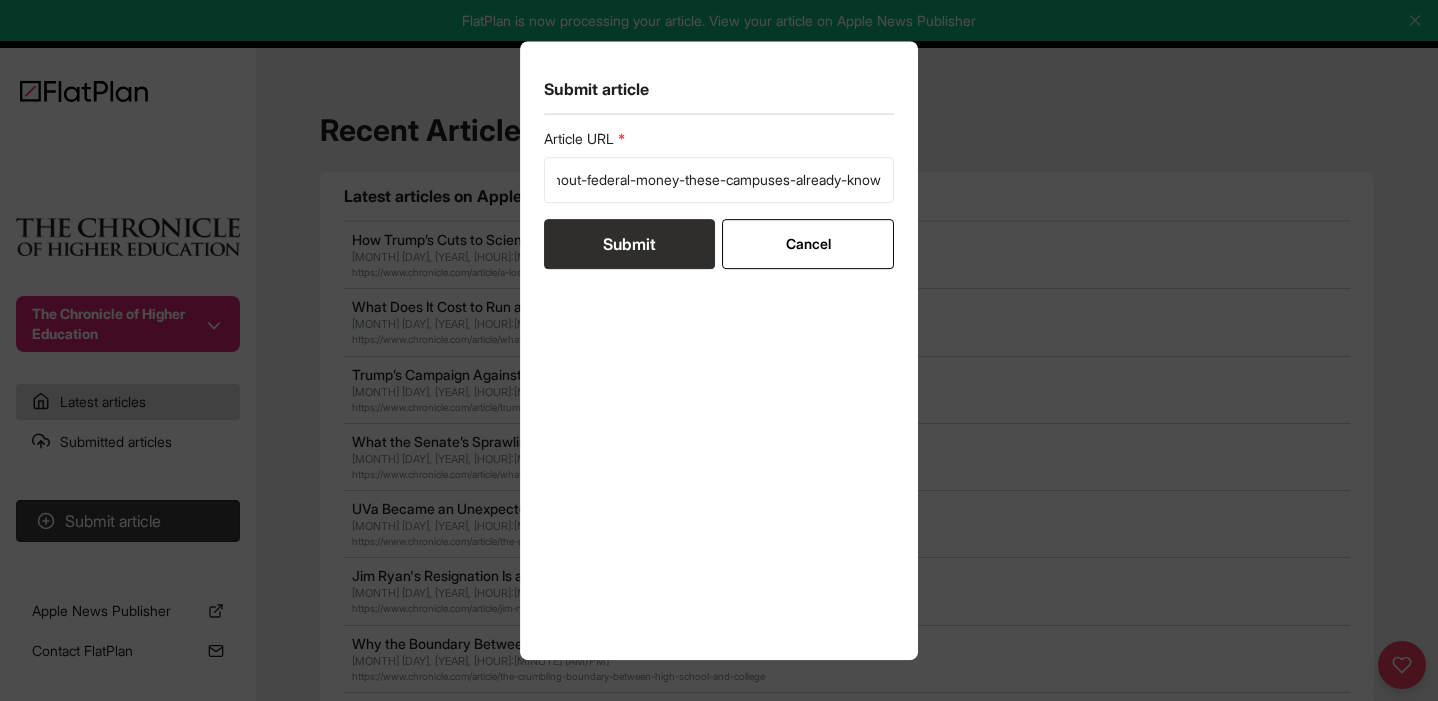 scroll, scrollTop: 0, scrollLeft: 0, axis: both 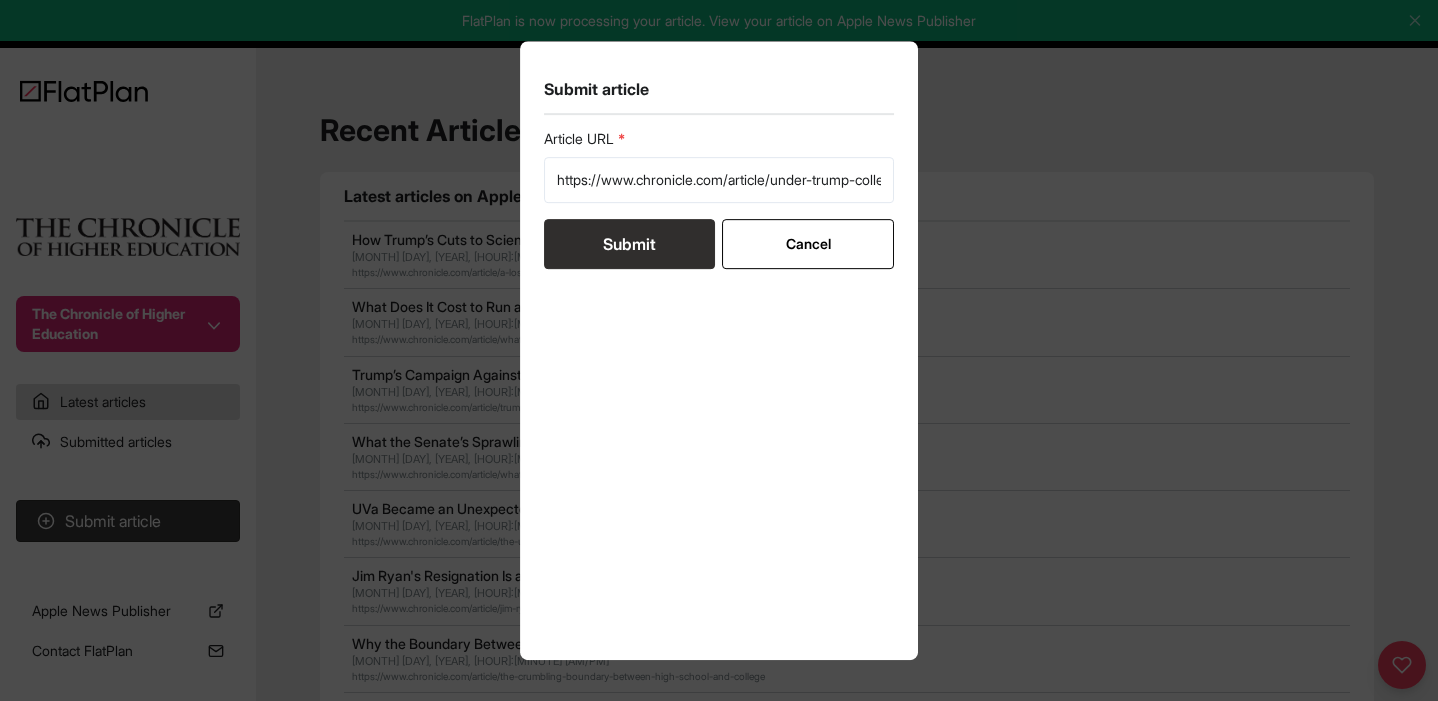 click on "Submit" at bounding box center (629, 244) 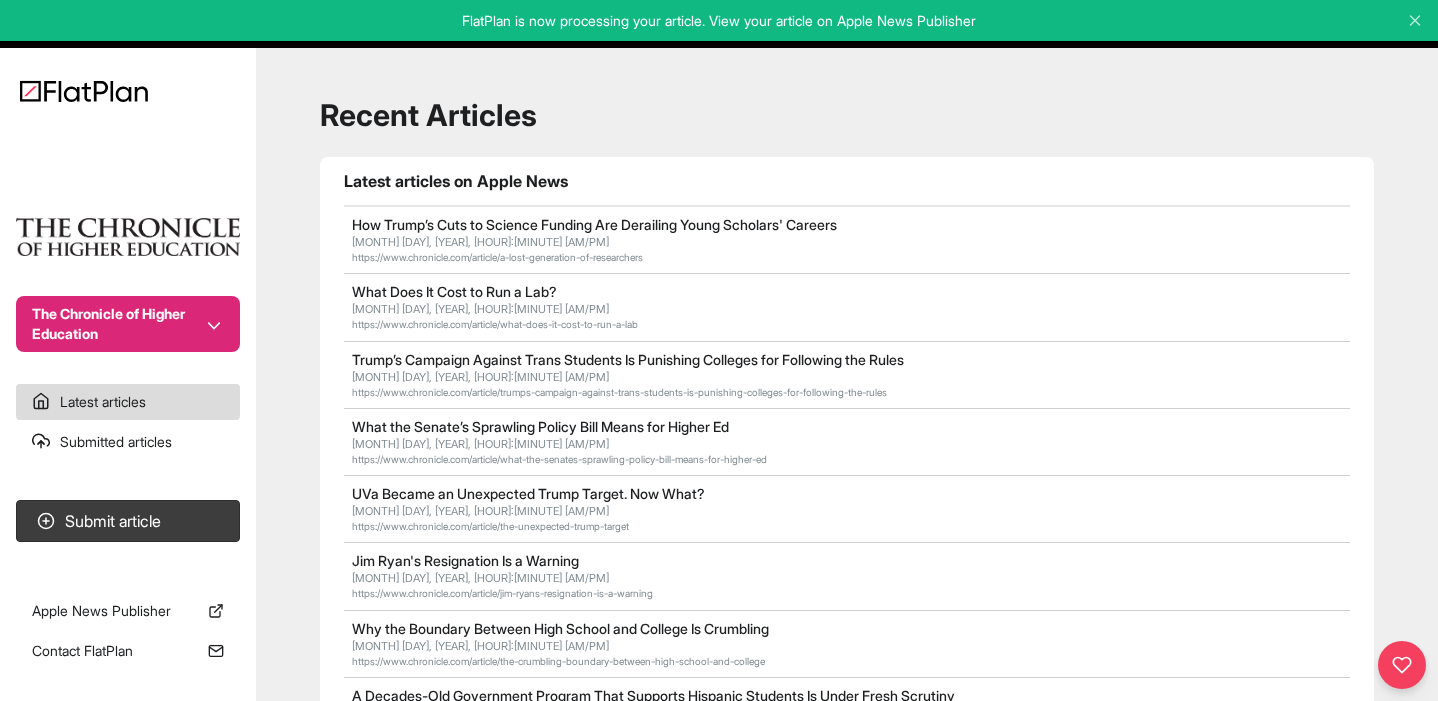 scroll, scrollTop: 19, scrollLeft: 0, axis: vertical 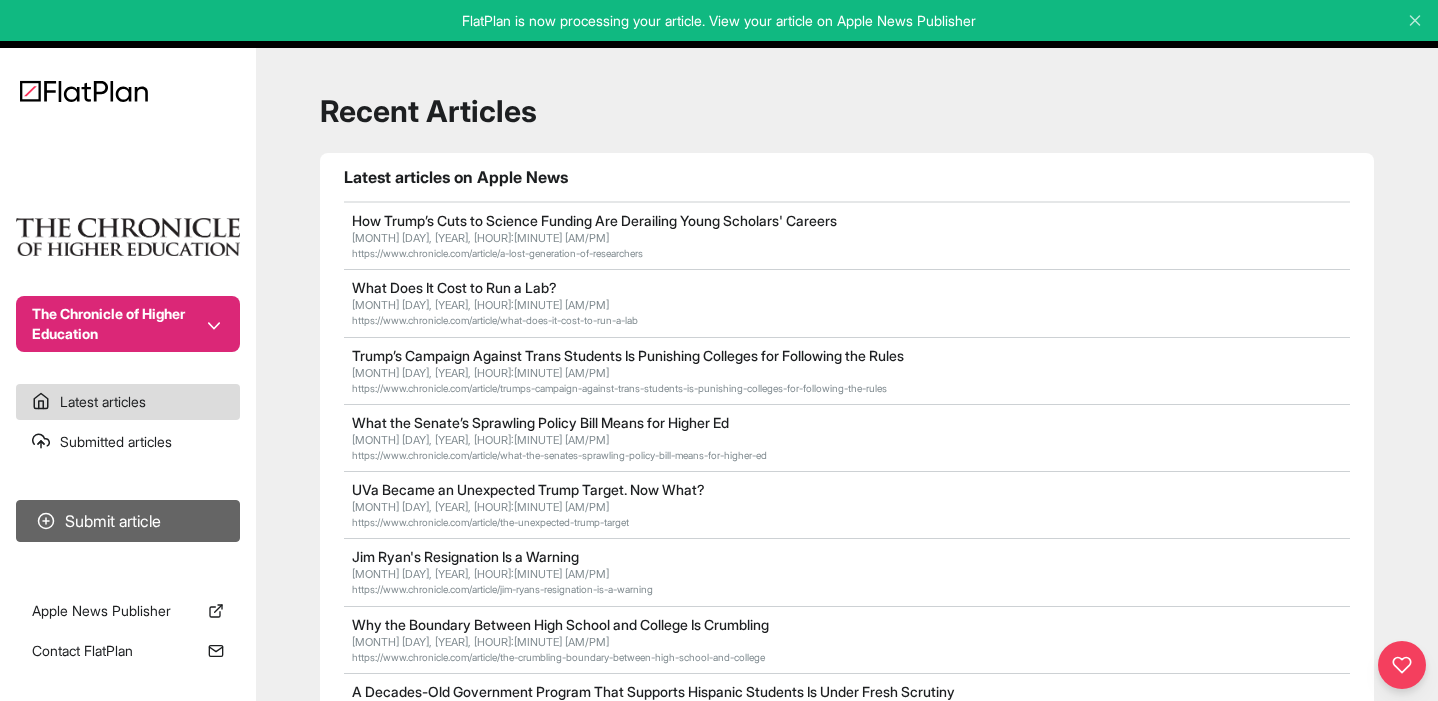 click on "Submit article" at bounding box center [128, 521] 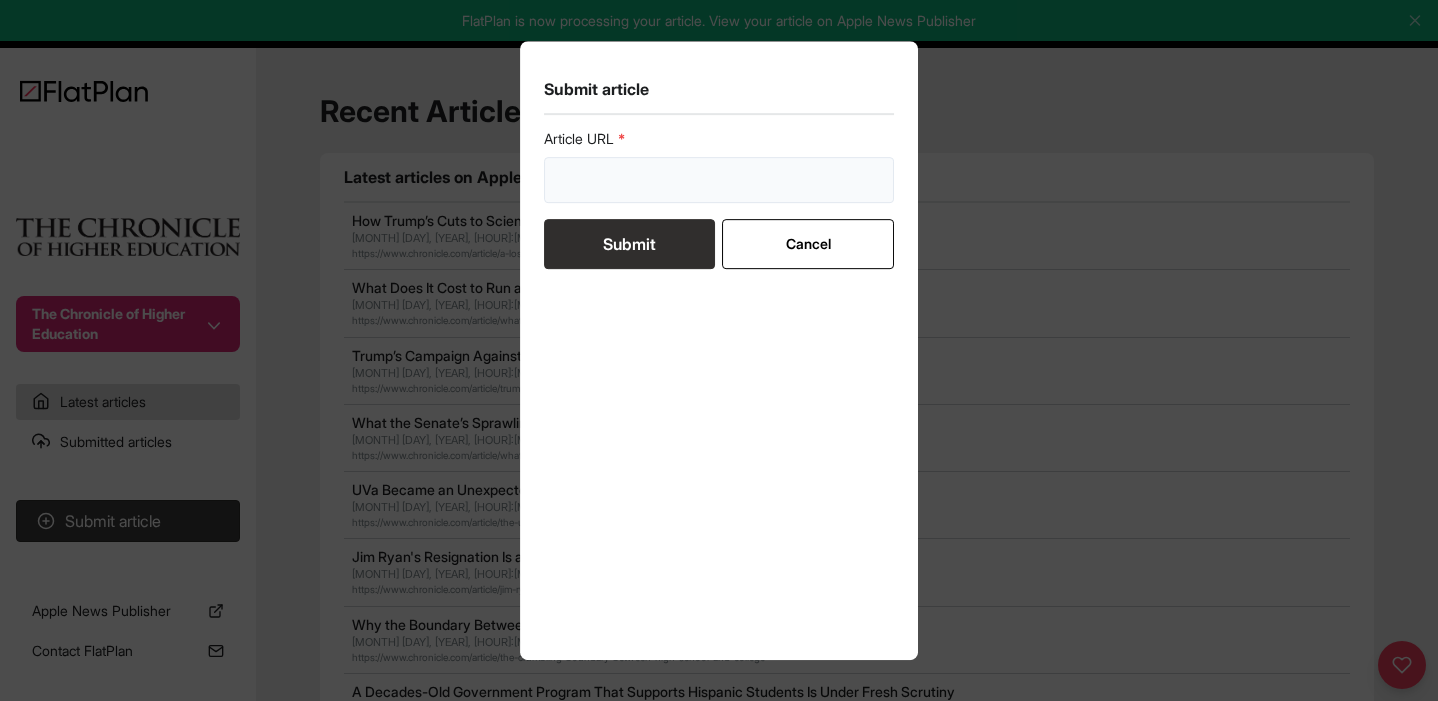 click at bounding box center [719, 180] 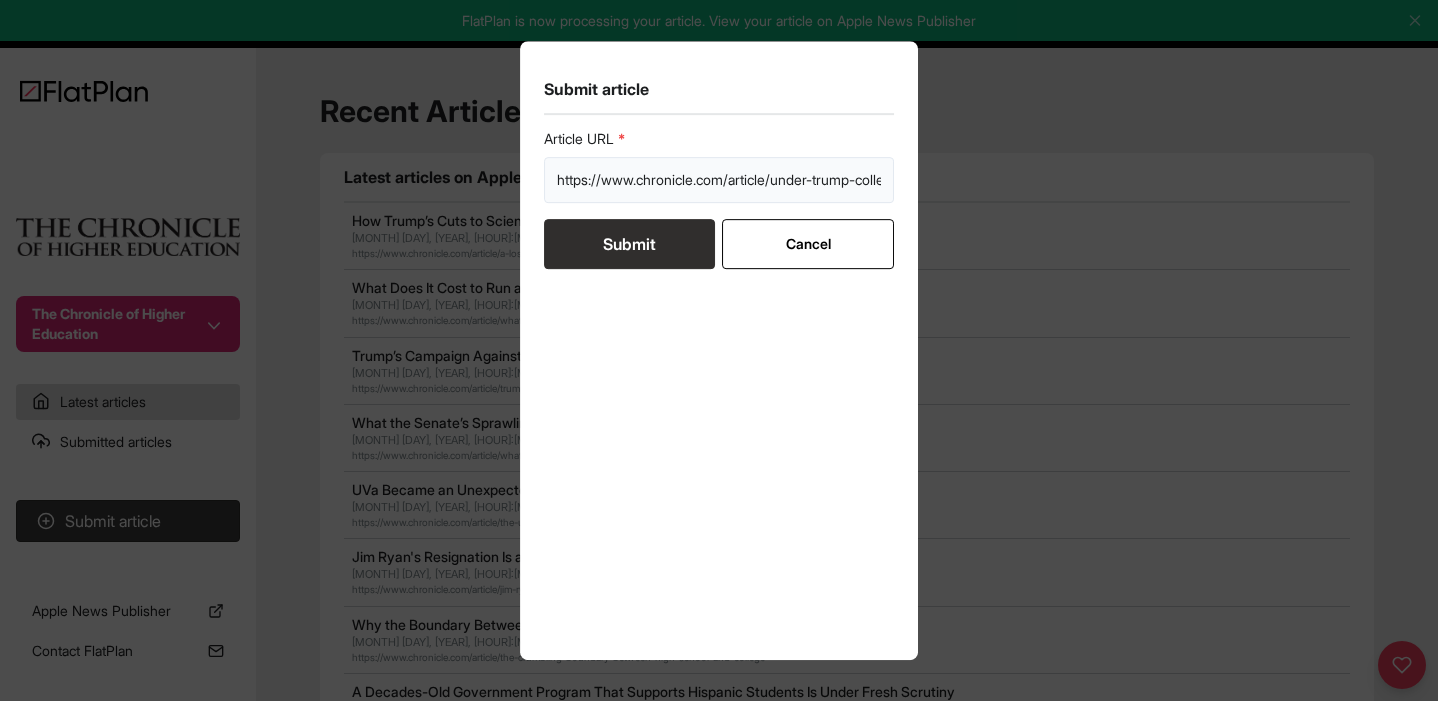 scroll, scrollTop: 0, scrollLeft: 556, axis: horizontal 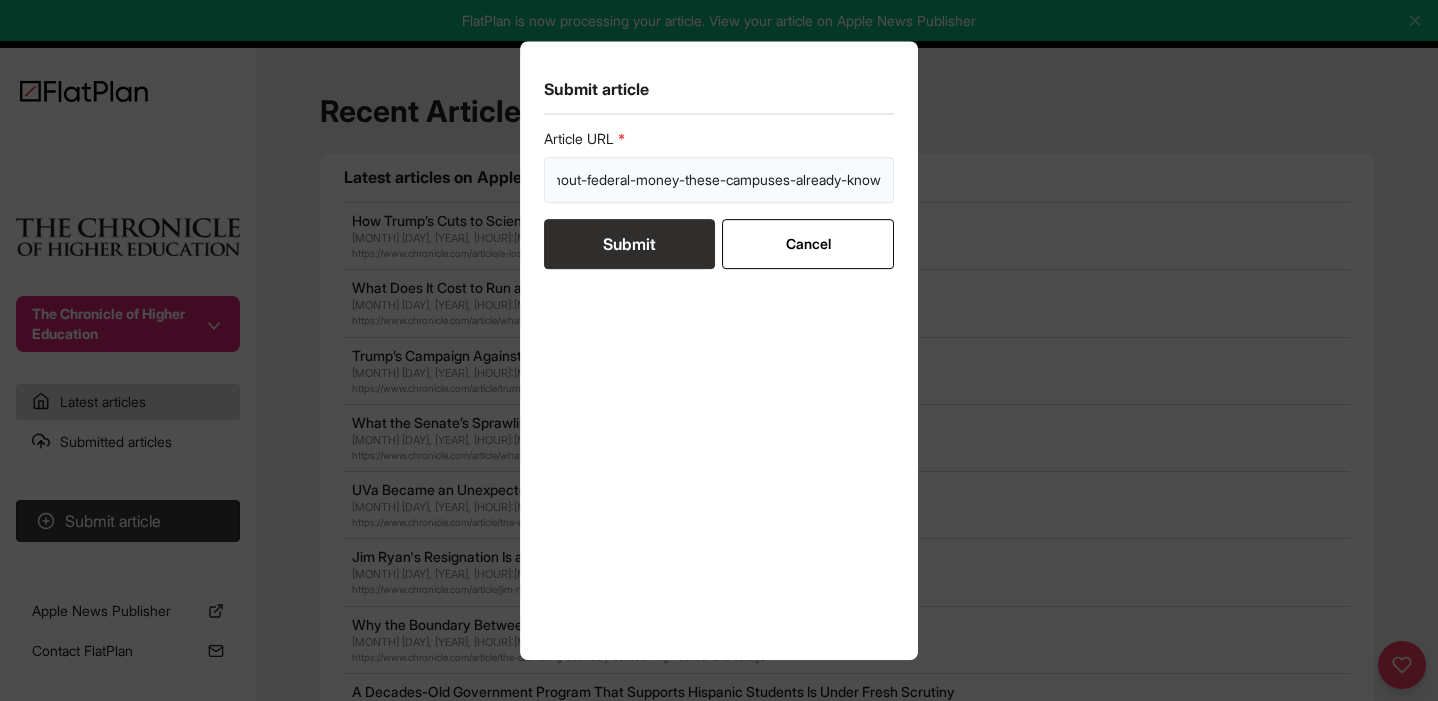 type on "https://www.chronicle.com/article/under-trump-colleges-wonder-how-to-do-without-federal-money-these-campuses-already-know" 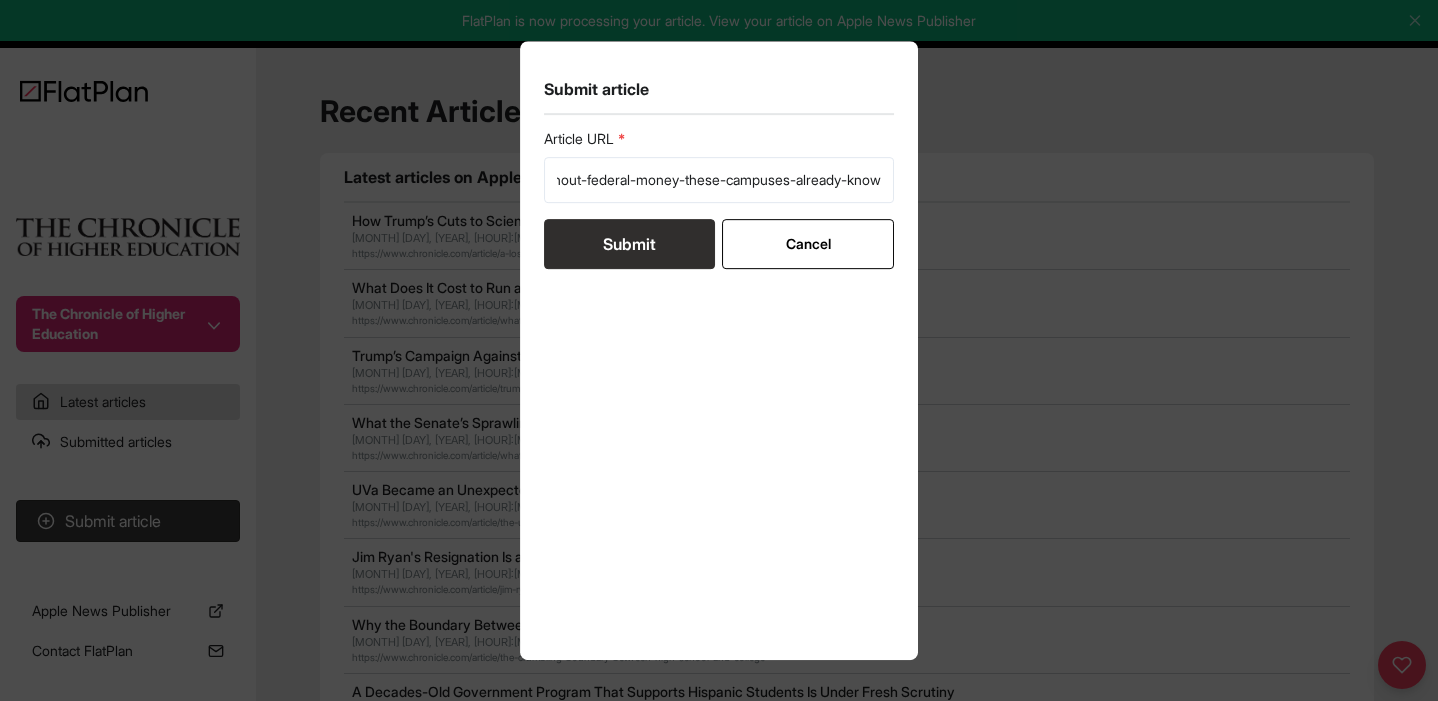 click on "Submit" at bounding box center (629, 244) 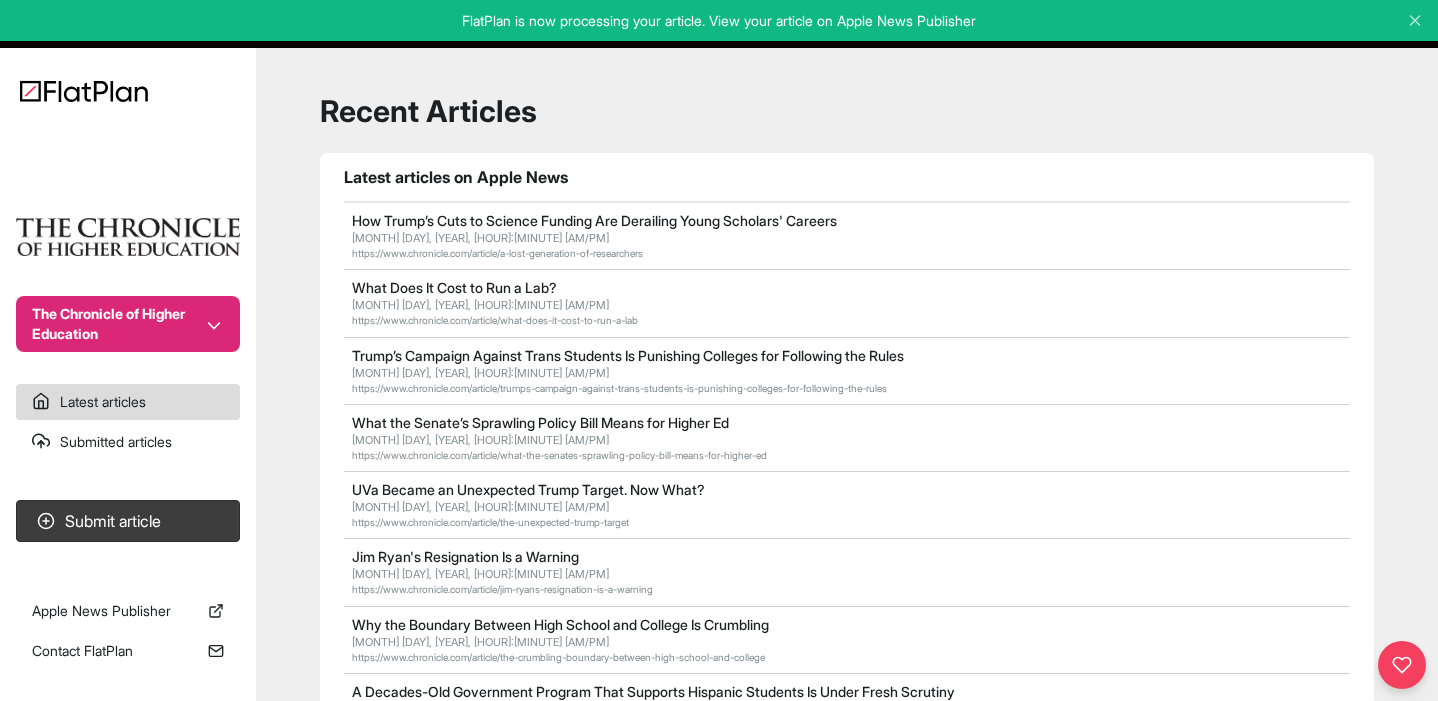 scroll, scrollTop: 0, scrollLeft: 0, axis: both 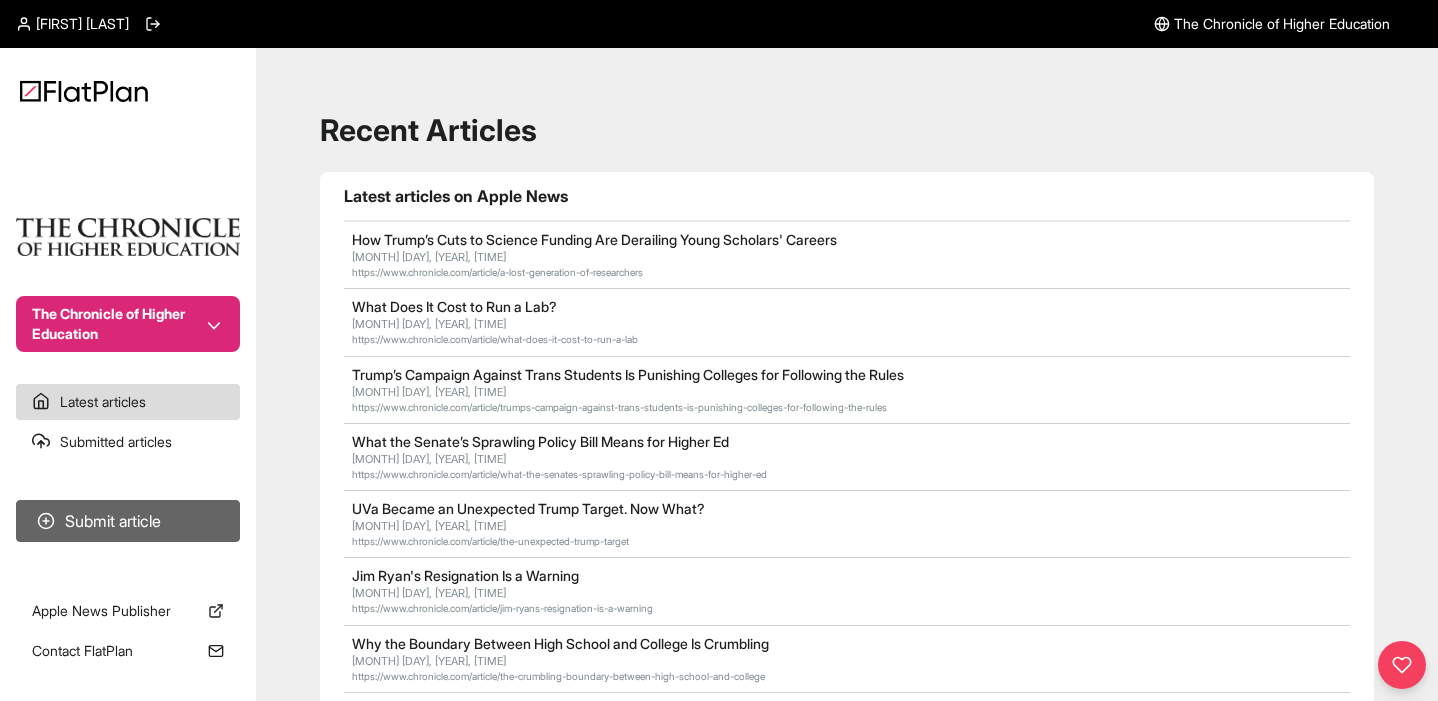 click on "Submit article" at bounding box center (128, 521) 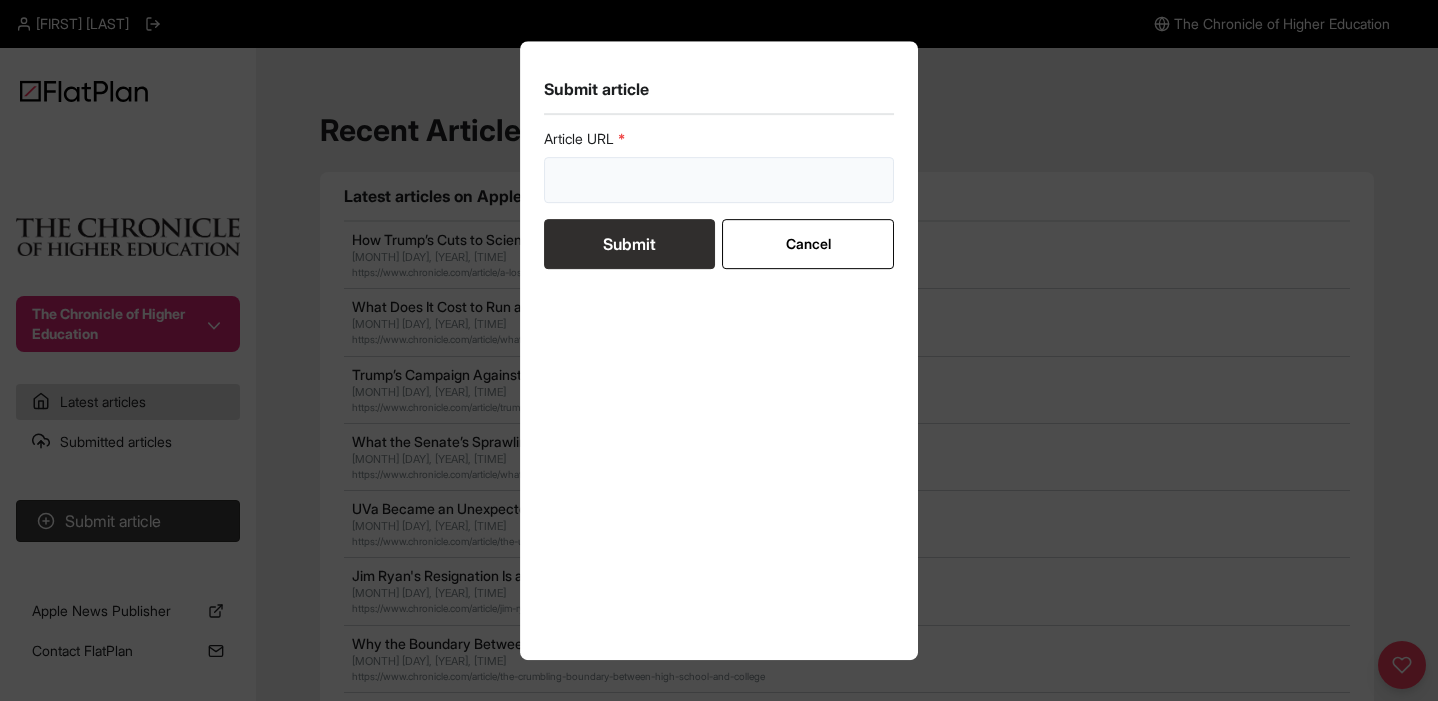 click at bounding box center [719, 180] 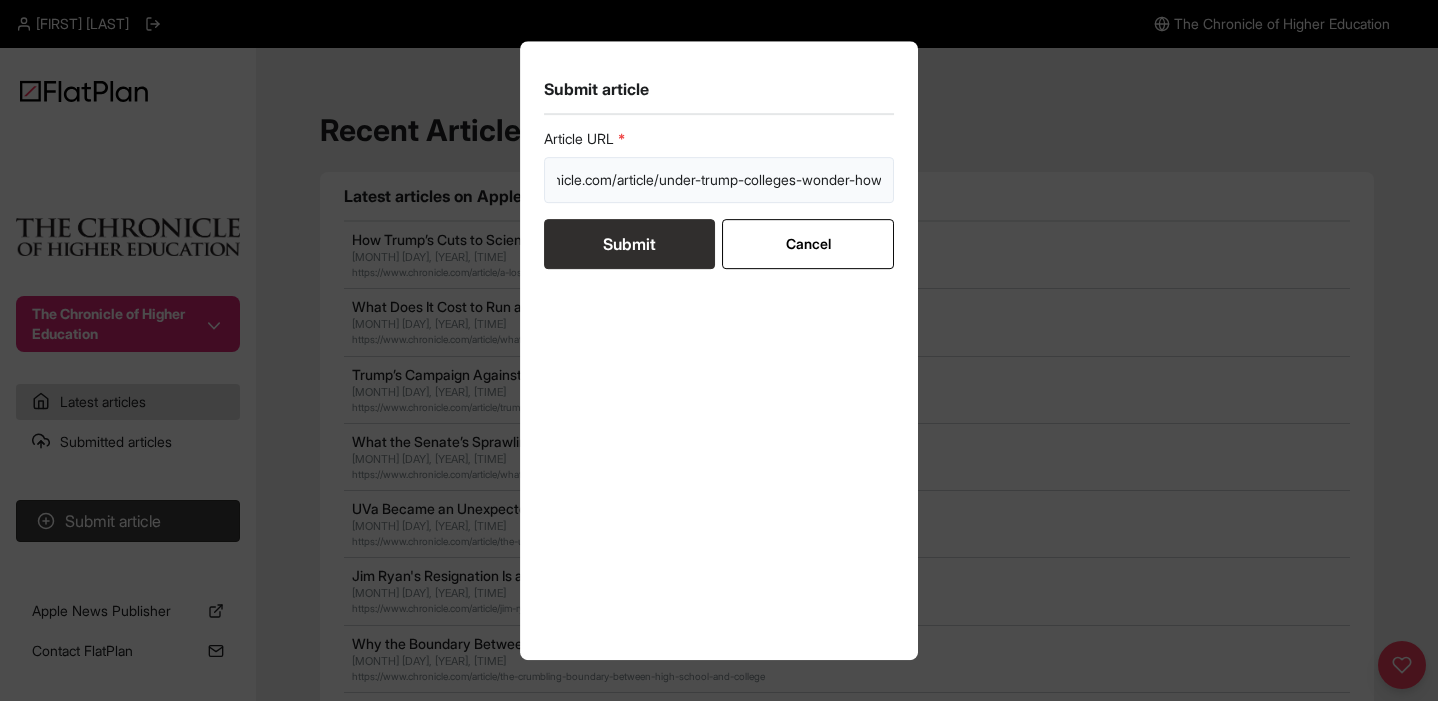 scroll, scrollTop: 0, scrollLeft: 0, axis: both 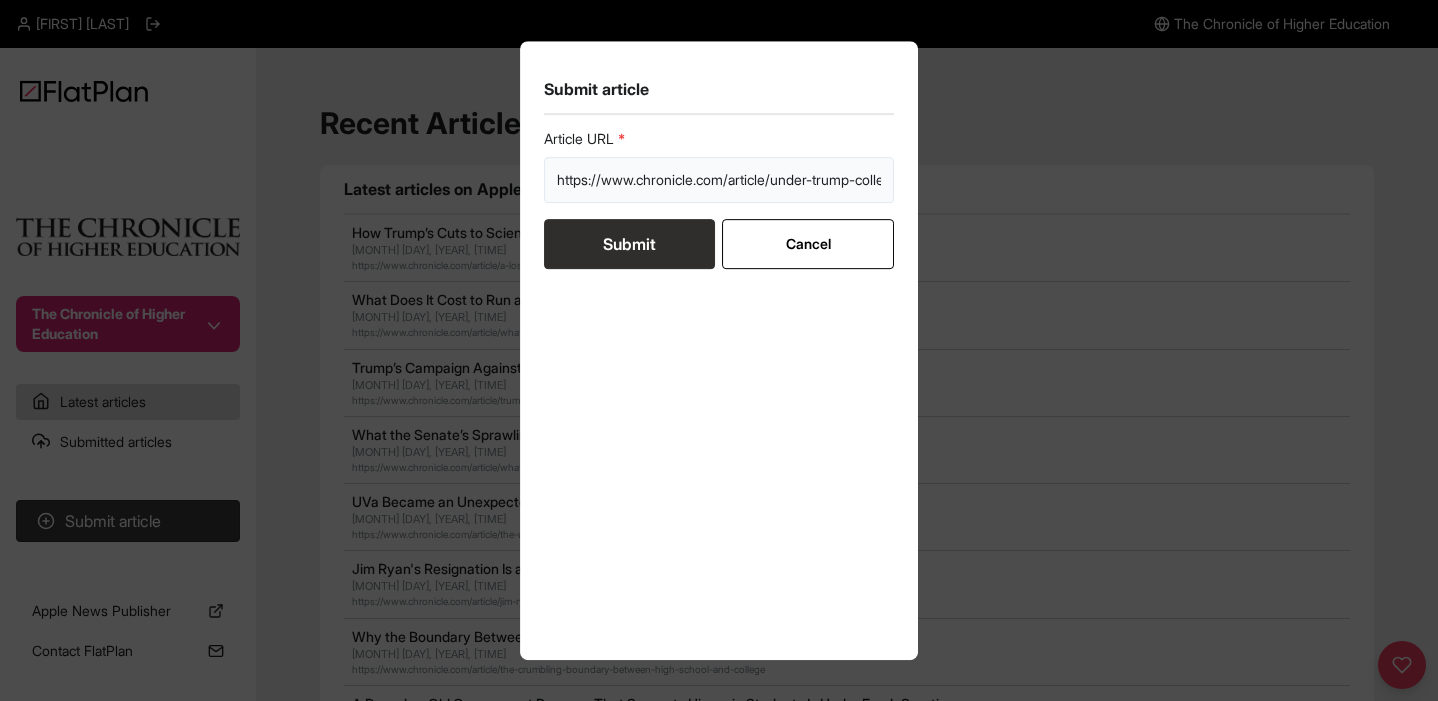 type on "https://www.chronicle.com/article/under-trump-colleges-wonder-how-to-do-without-federal-money-these-campuses-already-know" 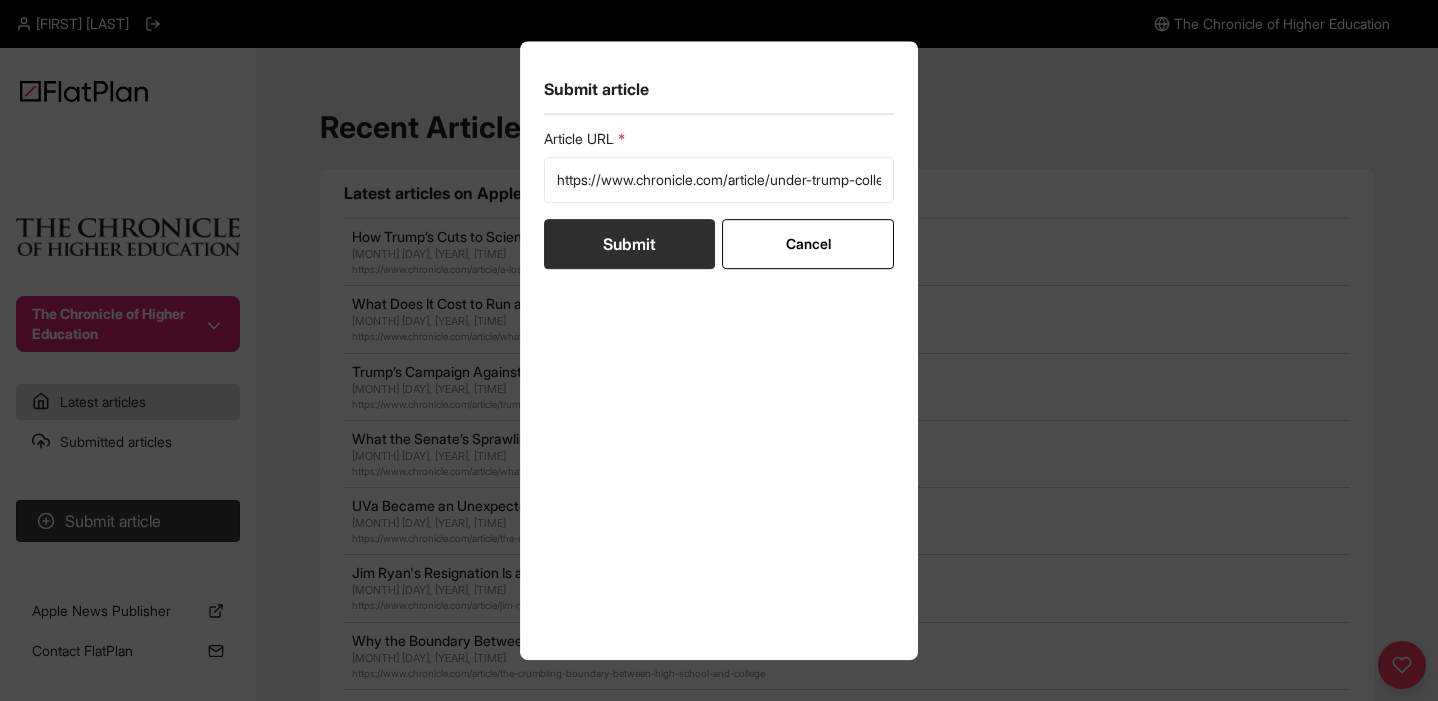 scroll, scrollTop: 0, scrollLeft: 0, axis: both 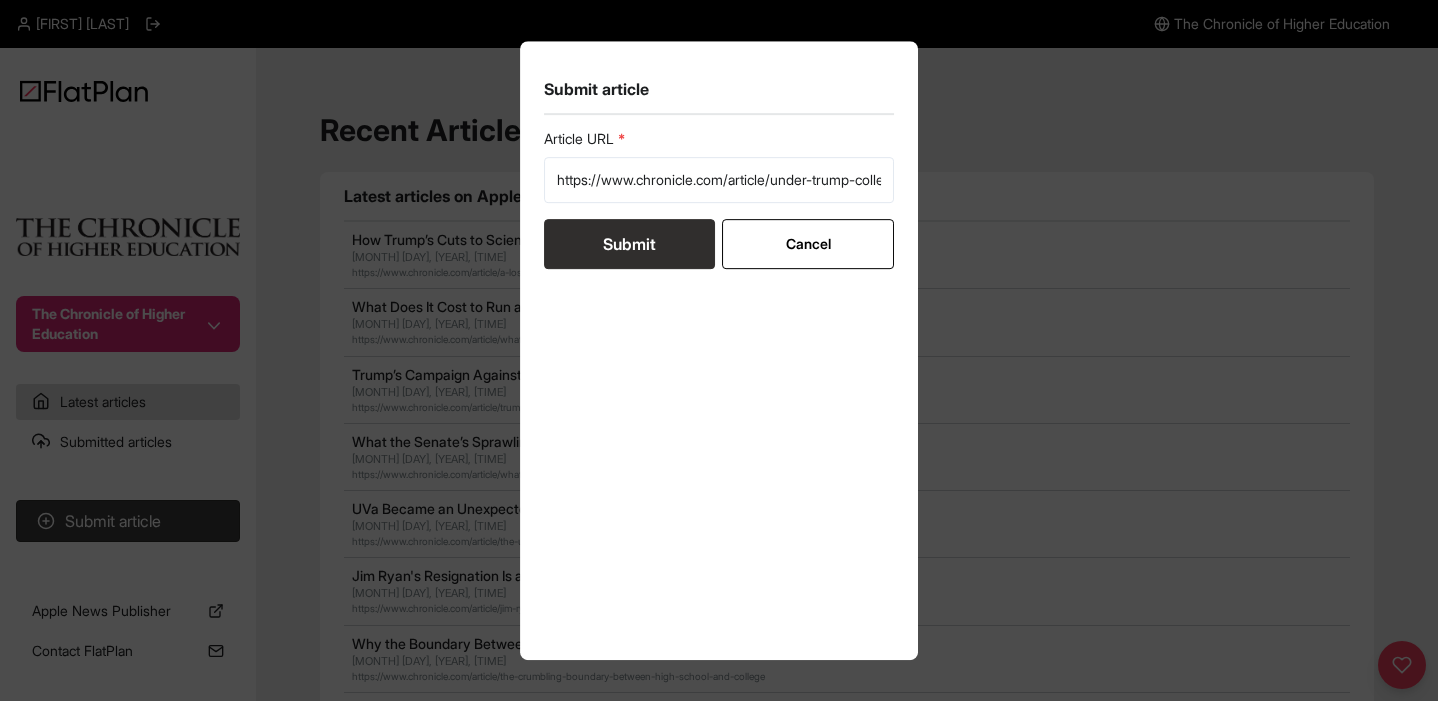 click on "Submit" at bounding box center [629, 244] 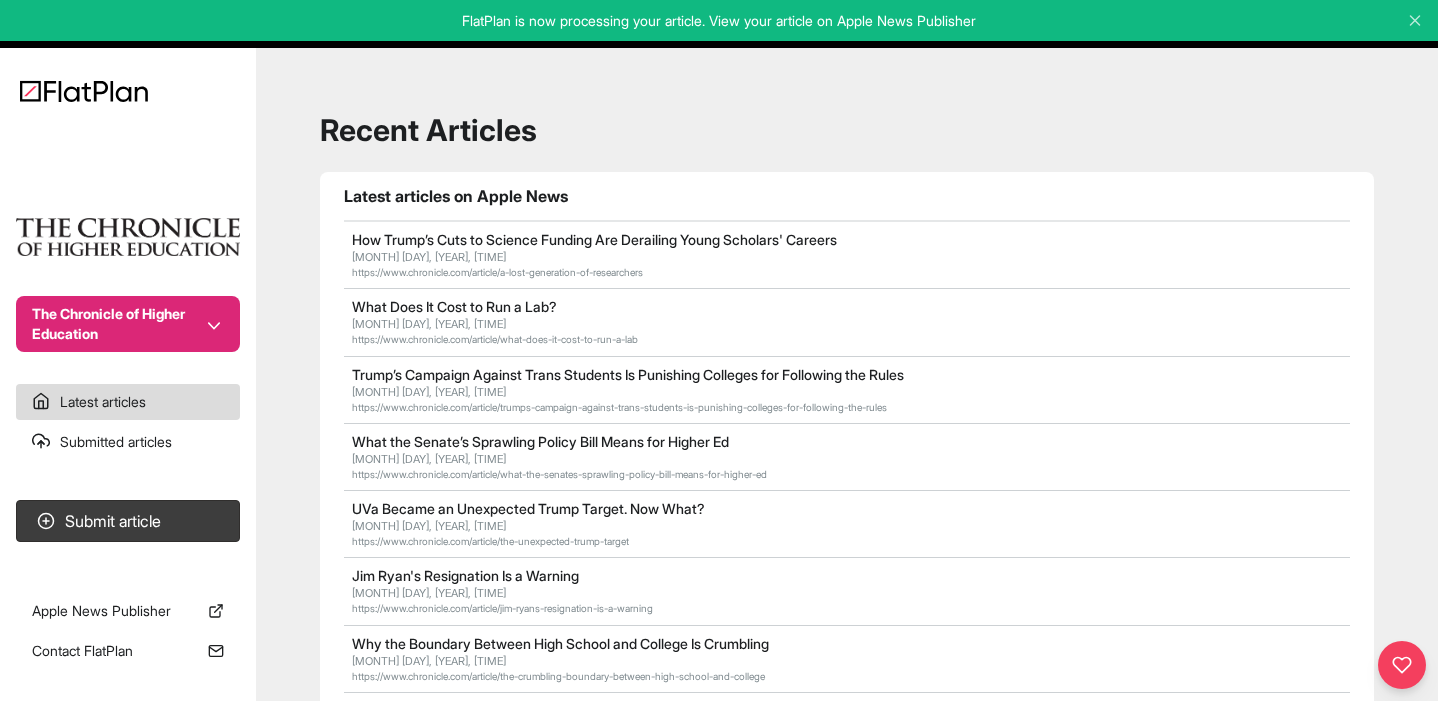 scroll, scrollTop: 1, scrollLeft: 0, axis: vertical 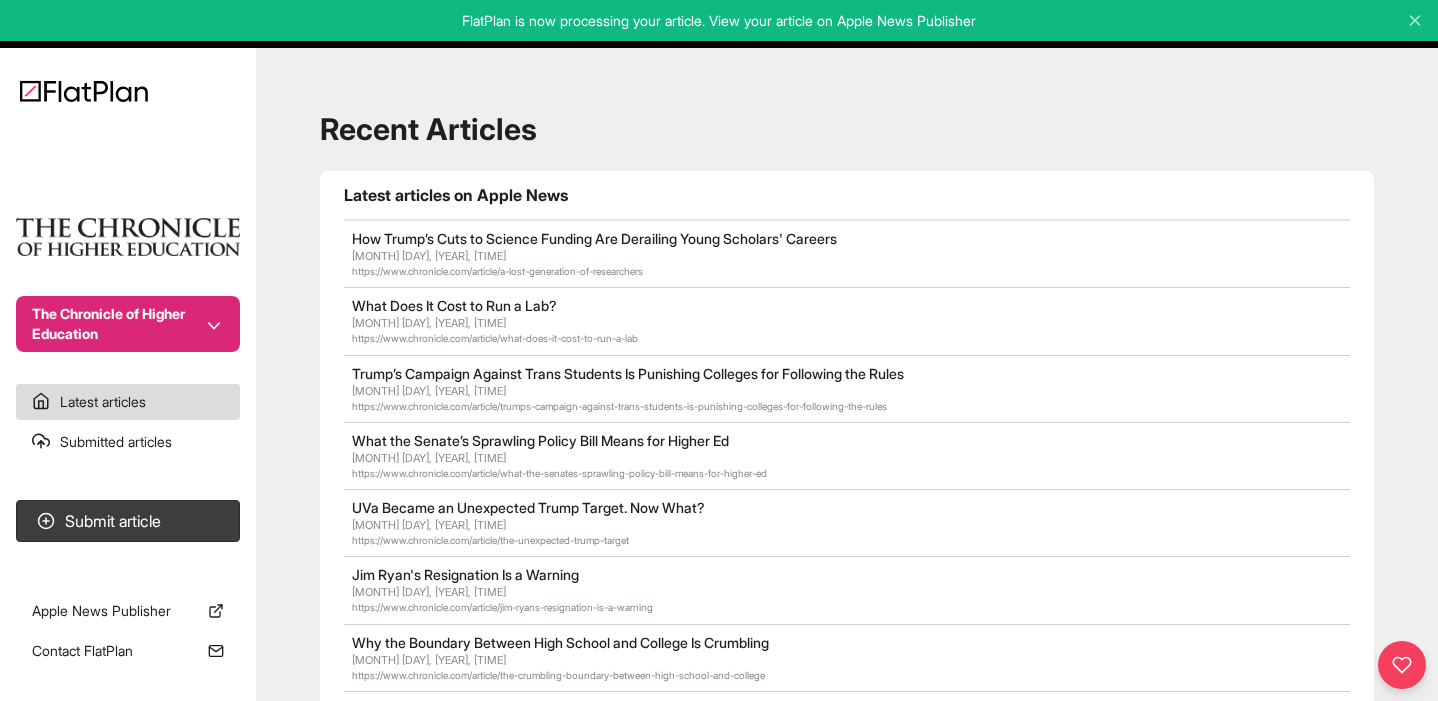 click on "Apple News Publisher" at bounding box center (128, 611) 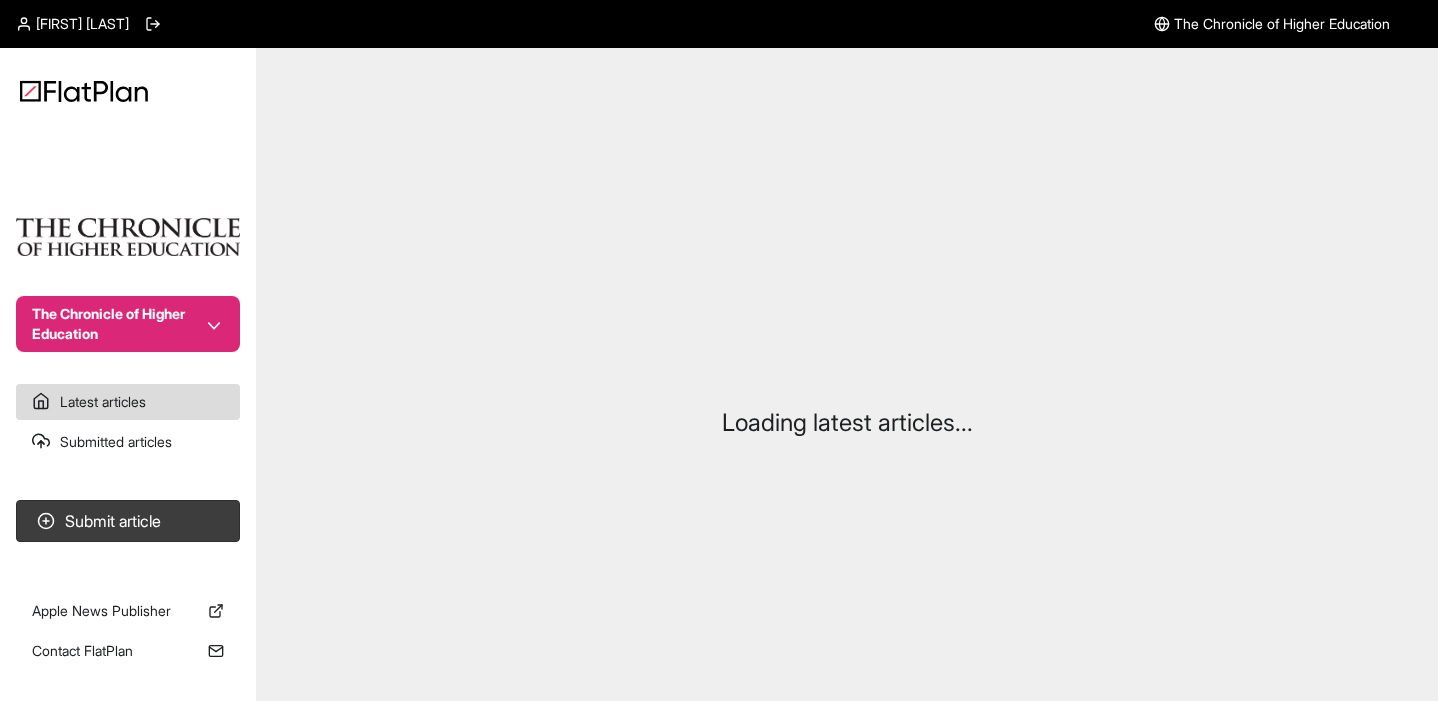 scroll, scrollTop: 1, scrollLeft: 0, axis: vertical 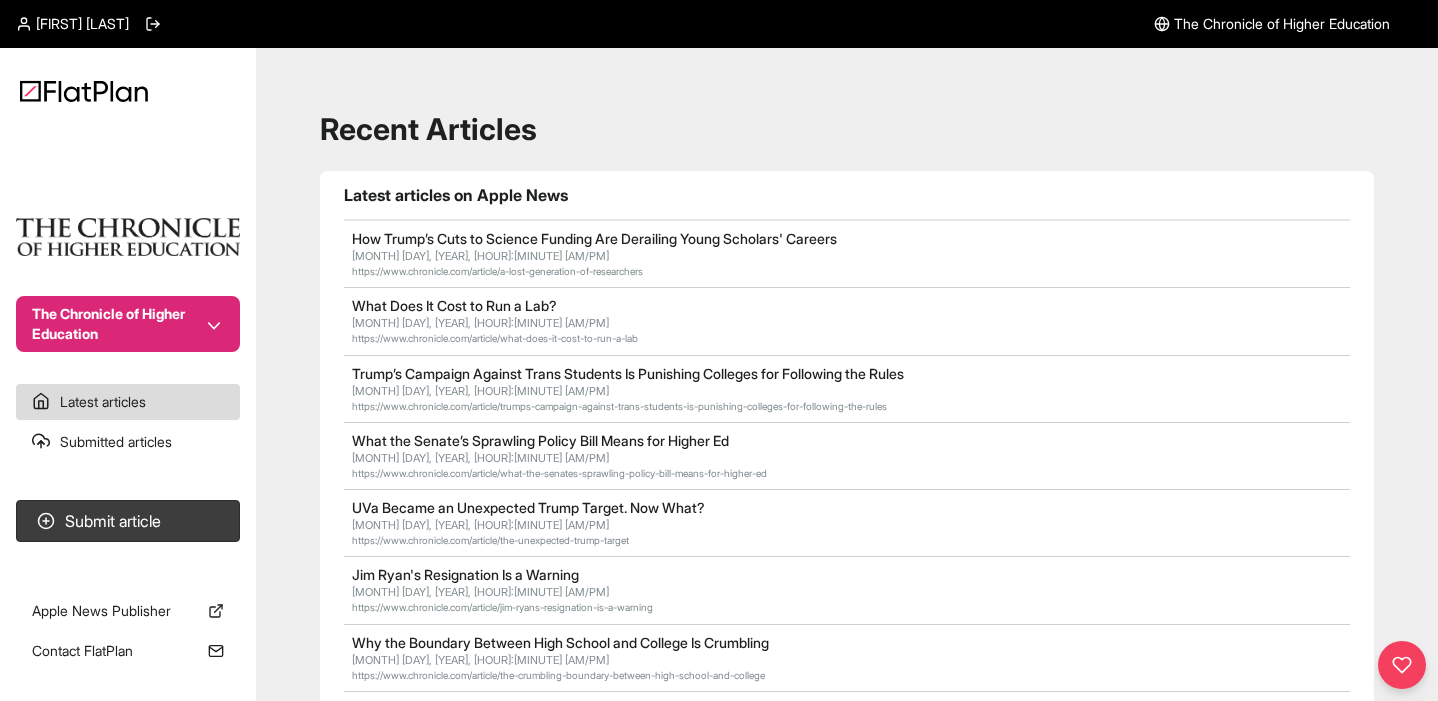 click on "Submit article" at bounding box center [128, 526] 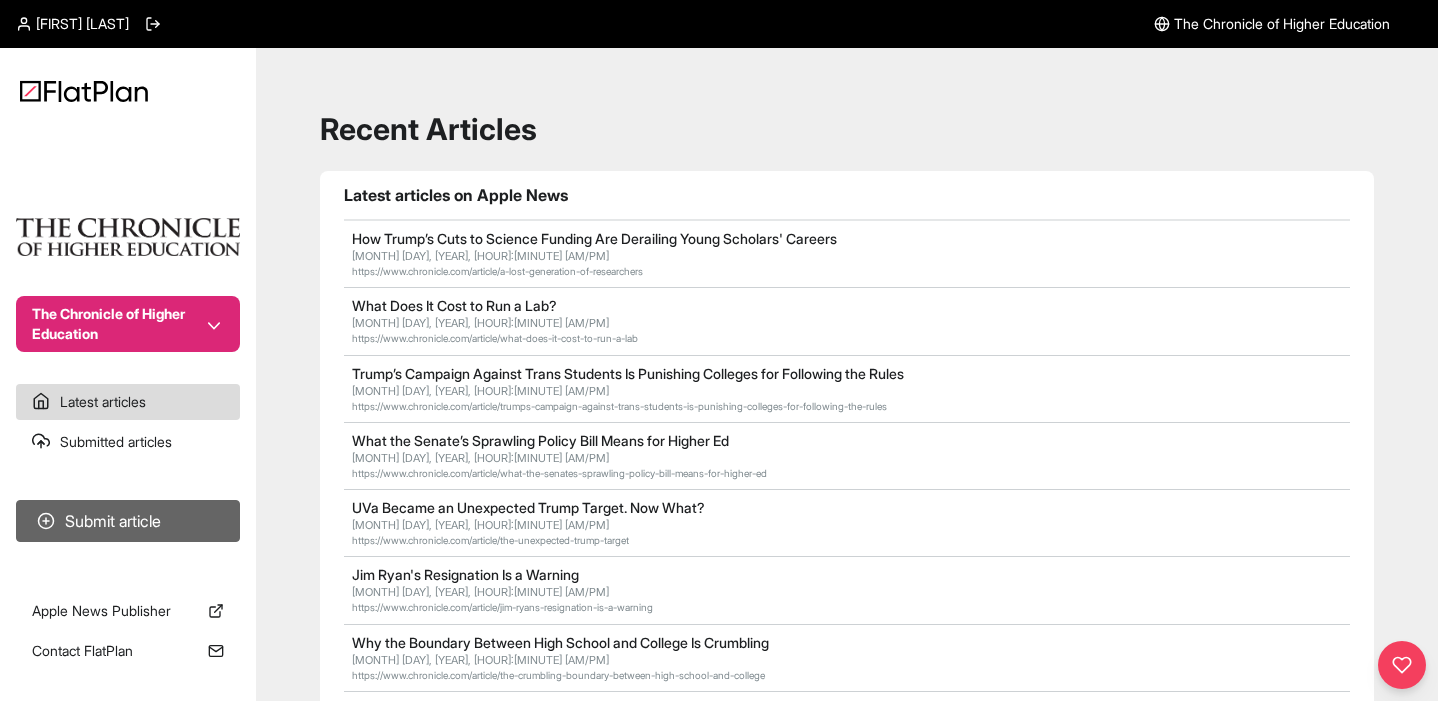 click on "Submit article" at bounding box center [128, 521] 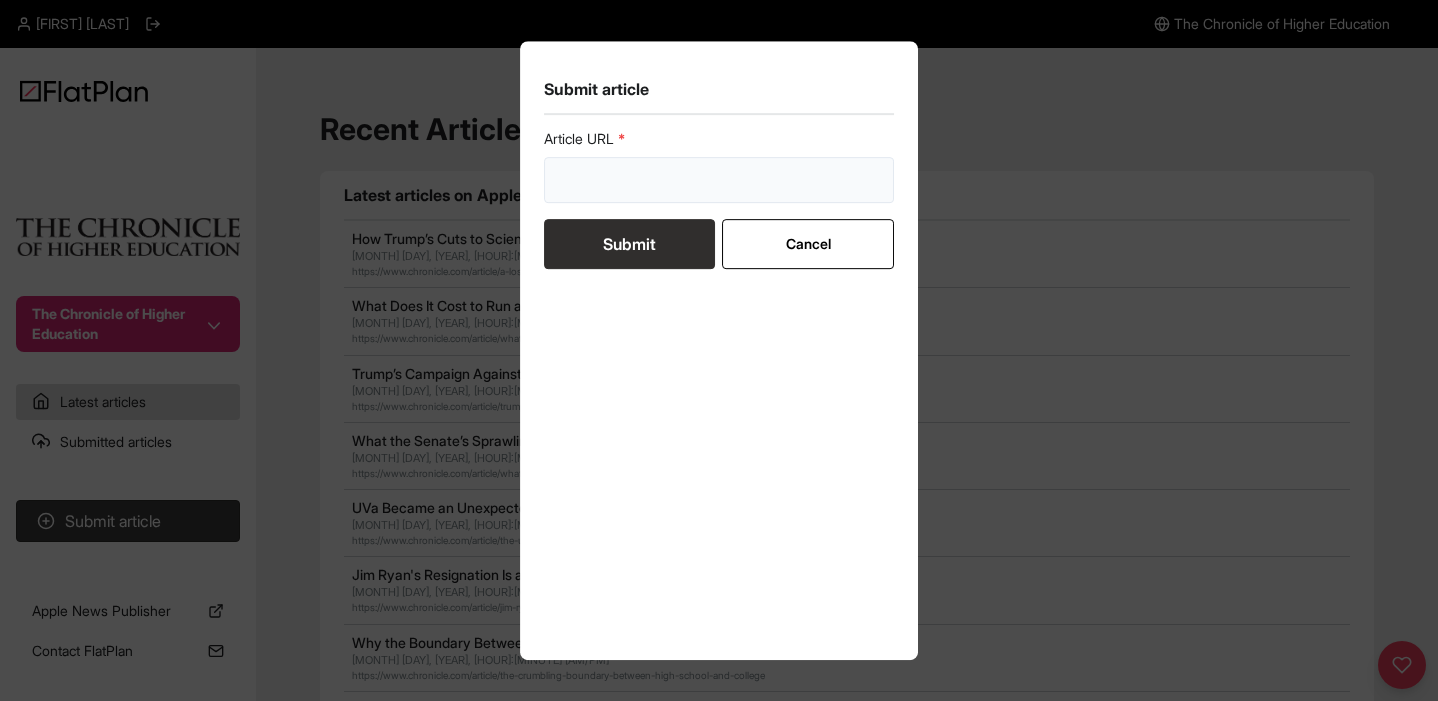 click at bounding box center (719, 180) 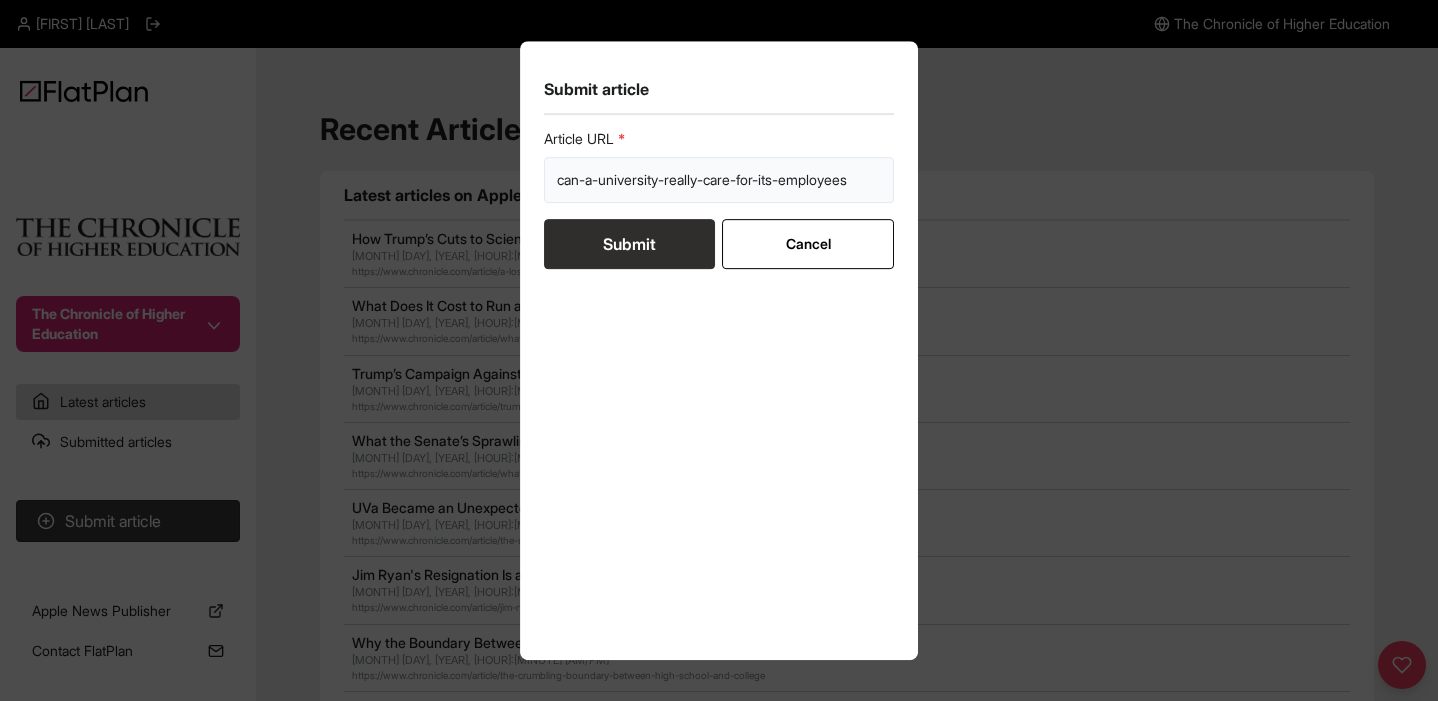 type on "can-a-university-really-care-for-its-employees" 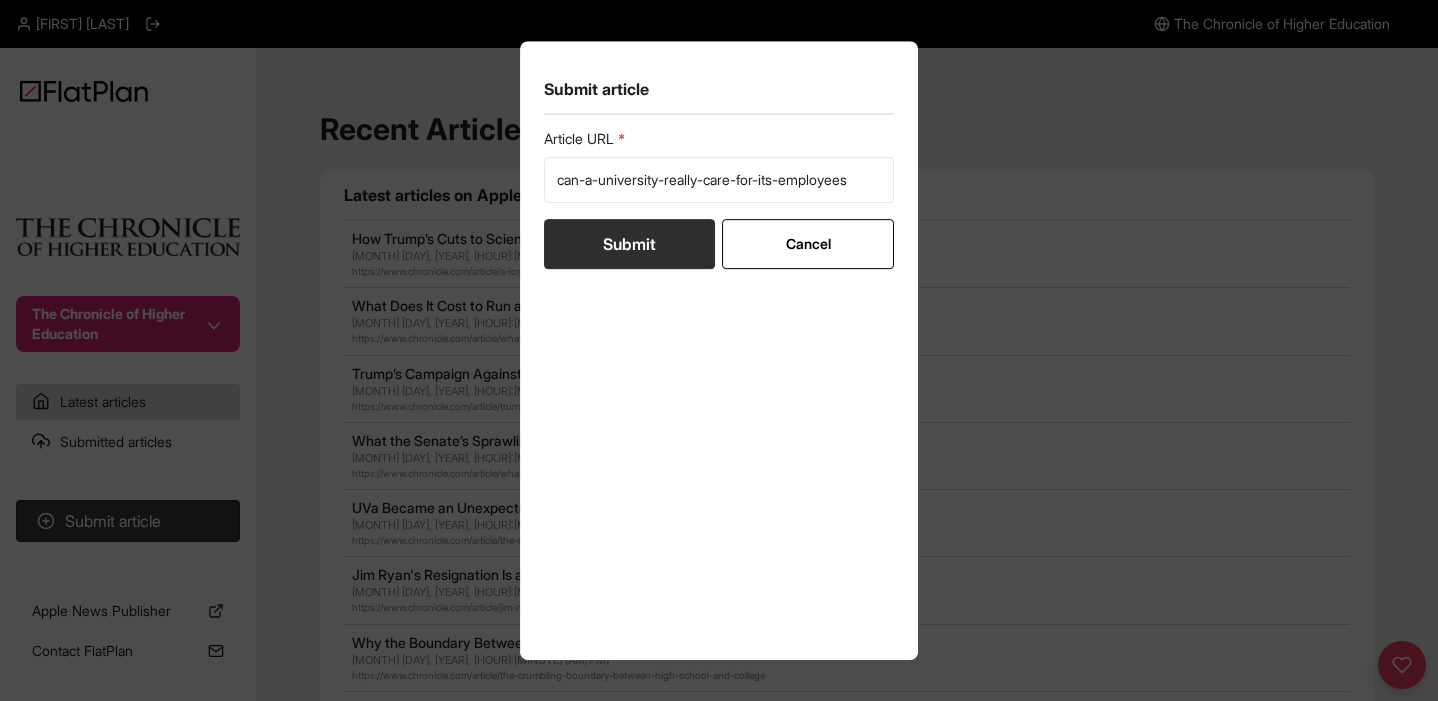 click on "Submit" at bounding box center [629, 244] 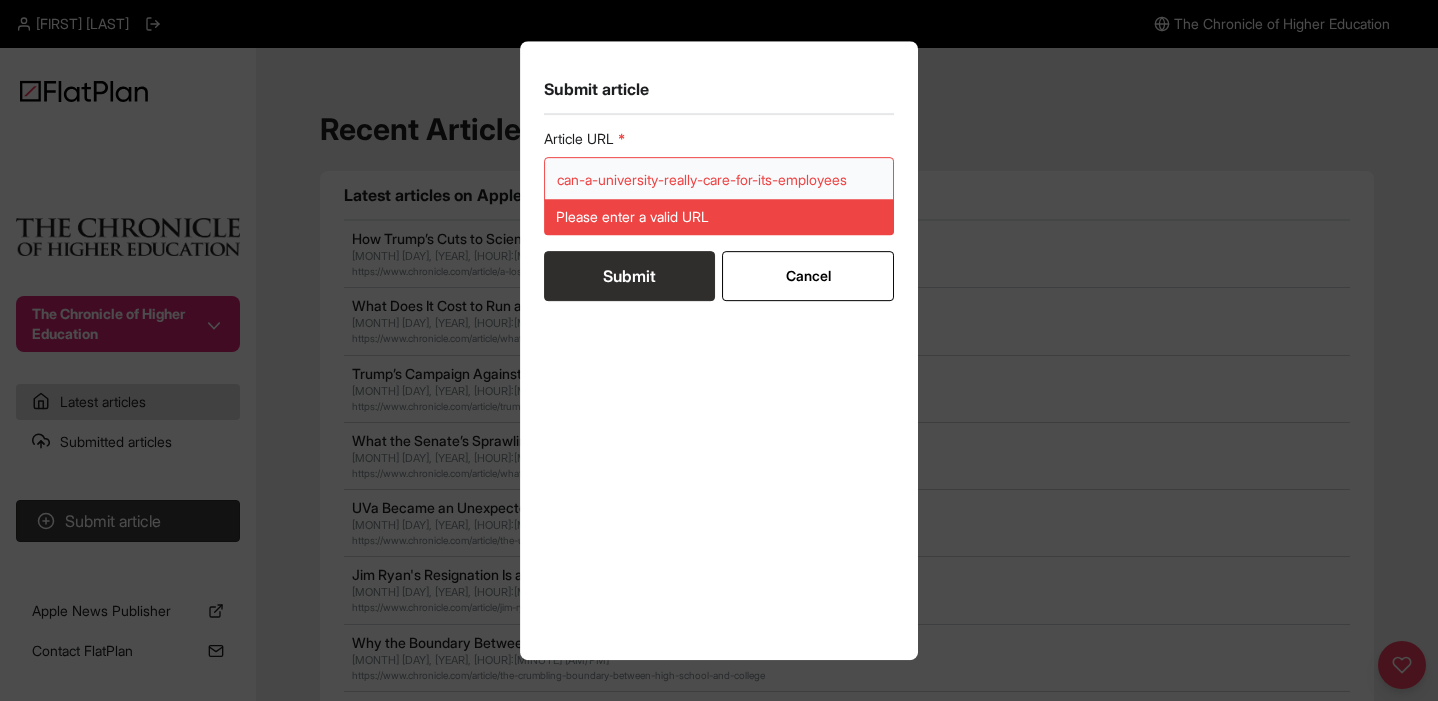 click on "can-a-university-really-care-for-its-employees" at bounding box center [719, 180] 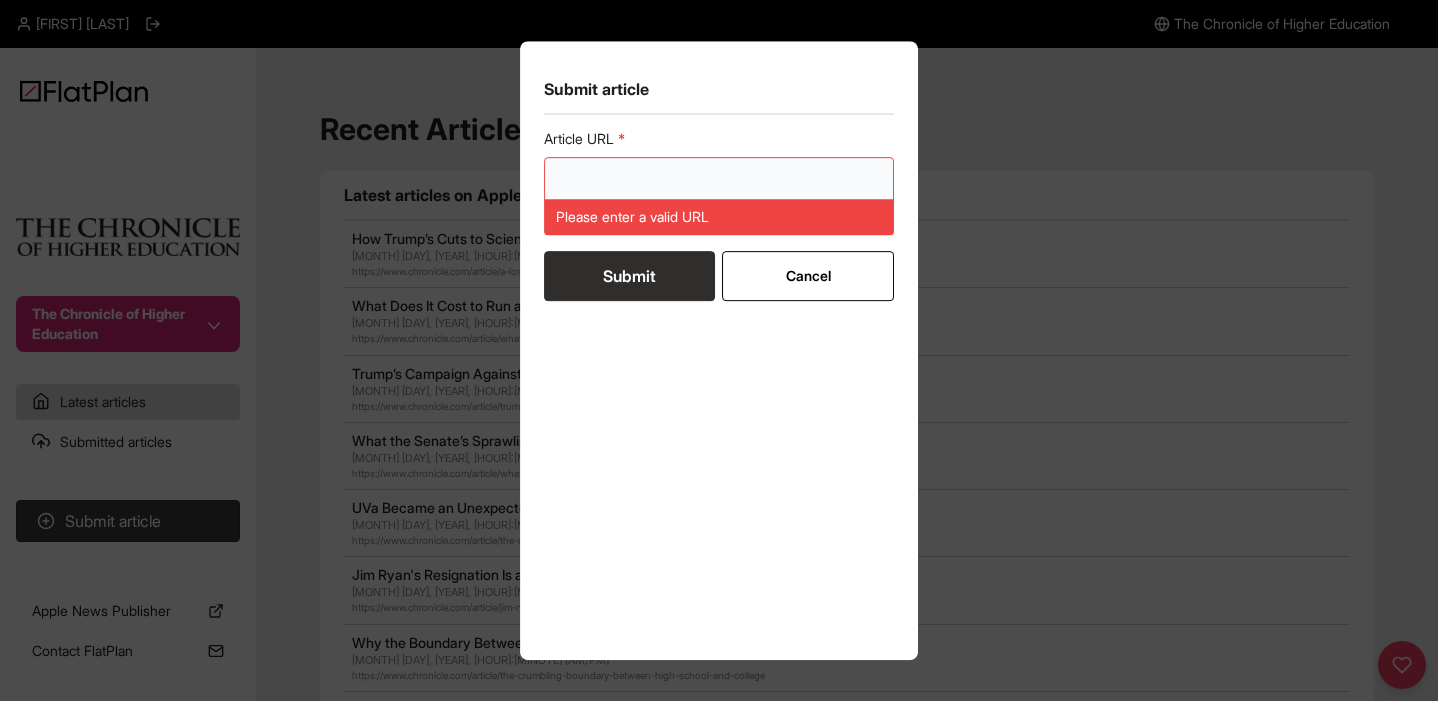 paste on "https://www.chronicle.com/article/can-a-university-really-care-for-its-employees" 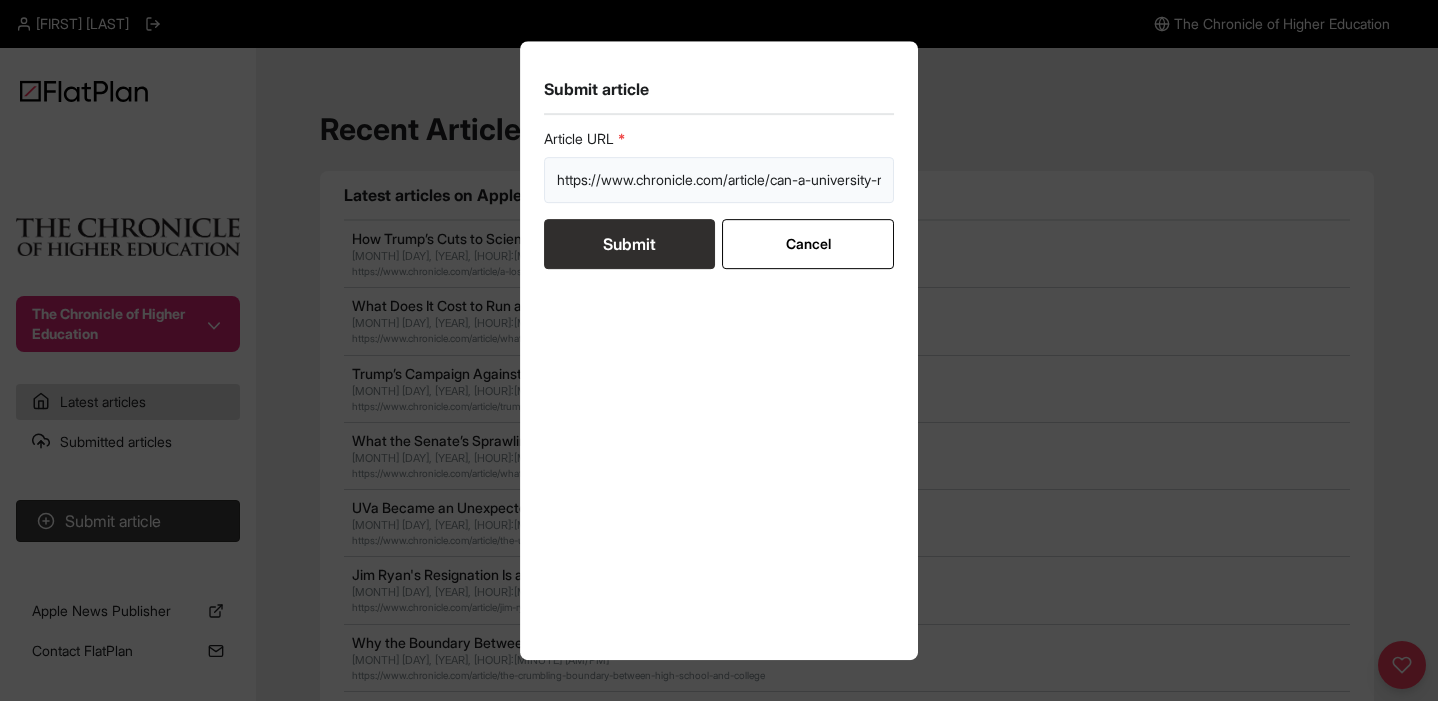 scroll, scrollTop: 0, scrollLeft: 216, axis: horizontal 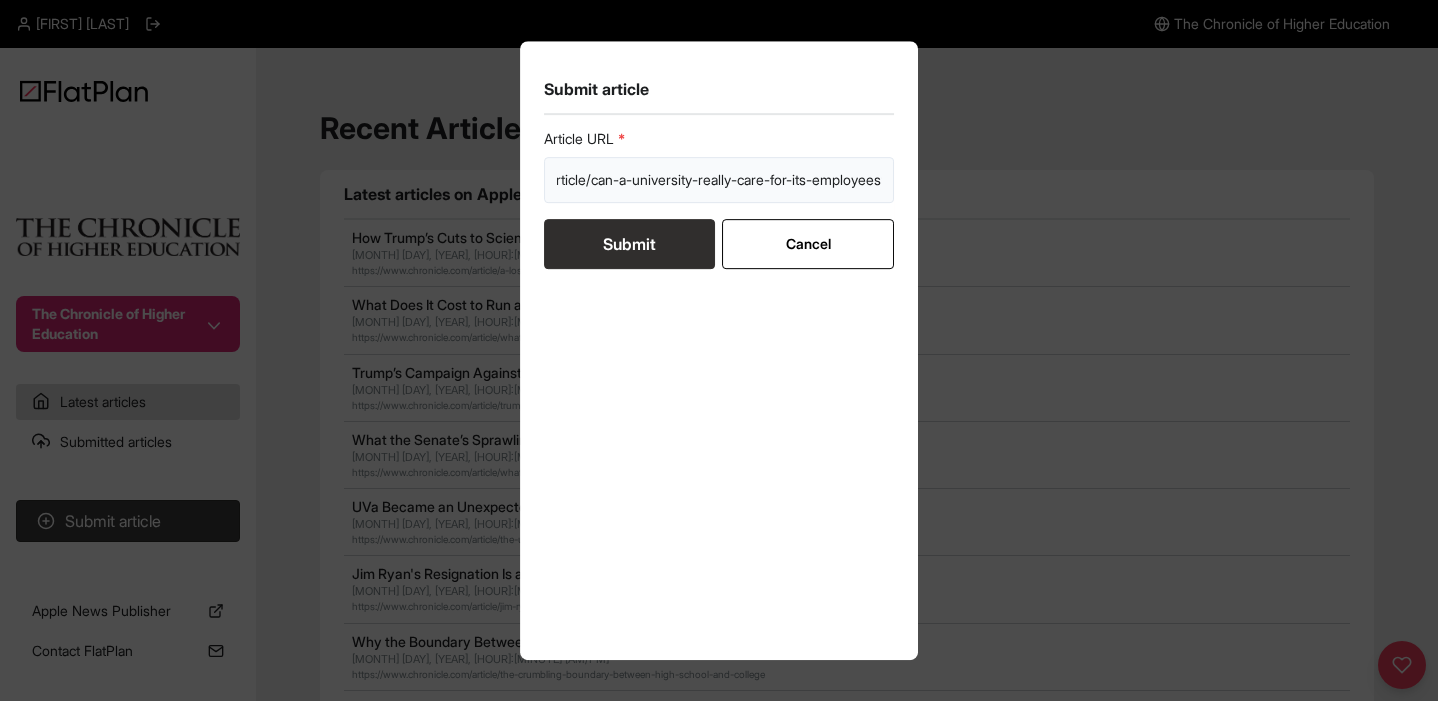 type on "https://www.chronicle.com/article/can-a-university-really-care-for-its-employees" 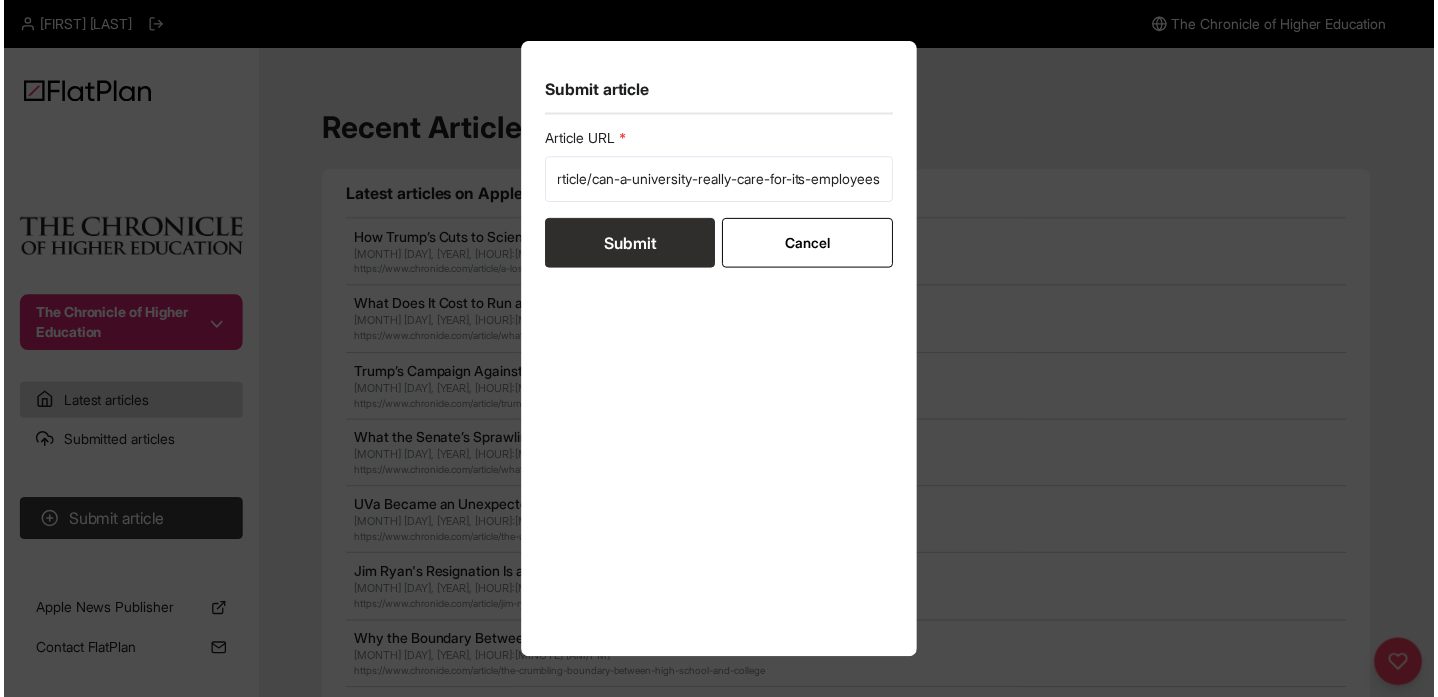 scroll, scrollTop: 0, scrollLeft: 0, axis: both 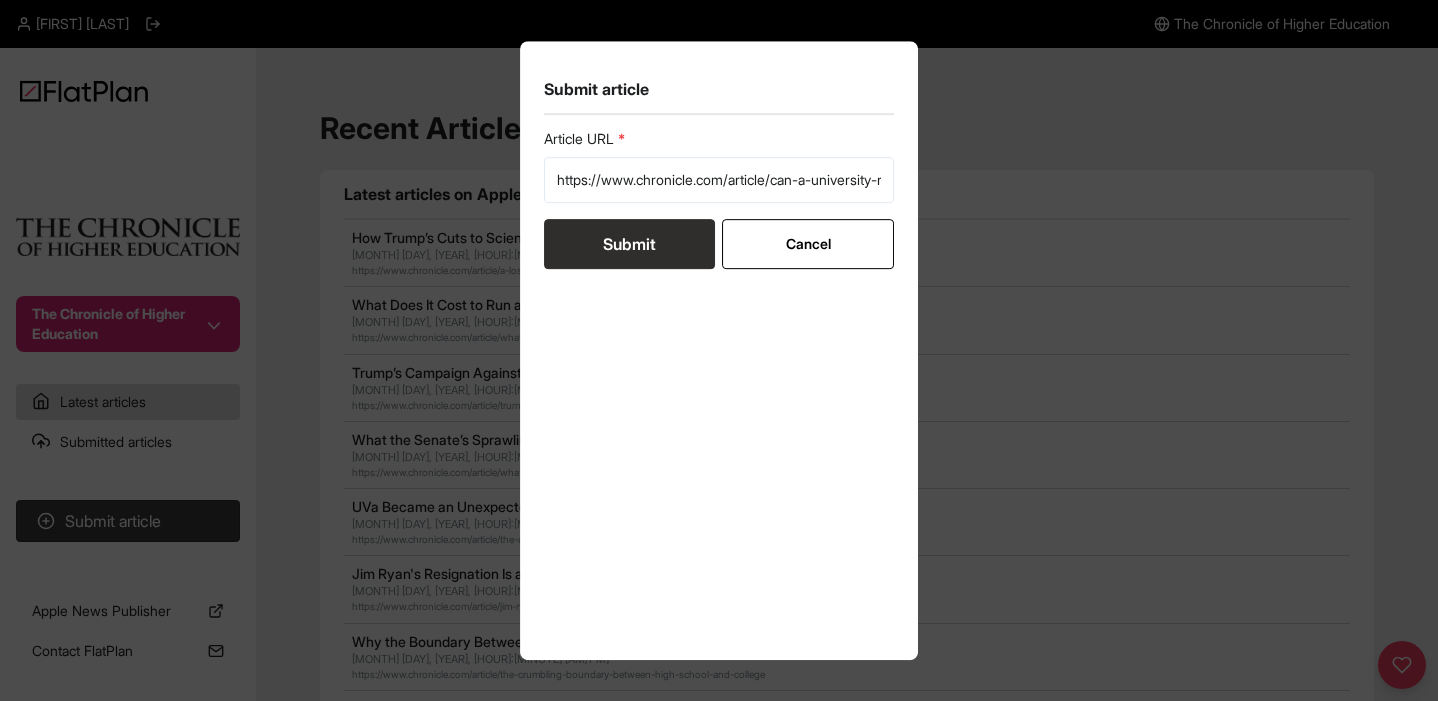click on "Submit" at bounding box center [629, 244] 